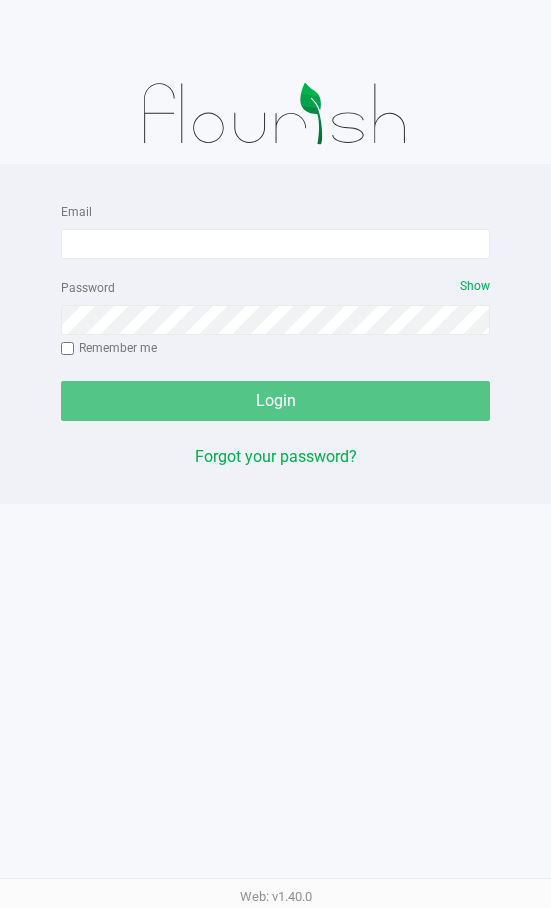 scroll, scrollTop: 0, scrollLeft: 0, axis: both 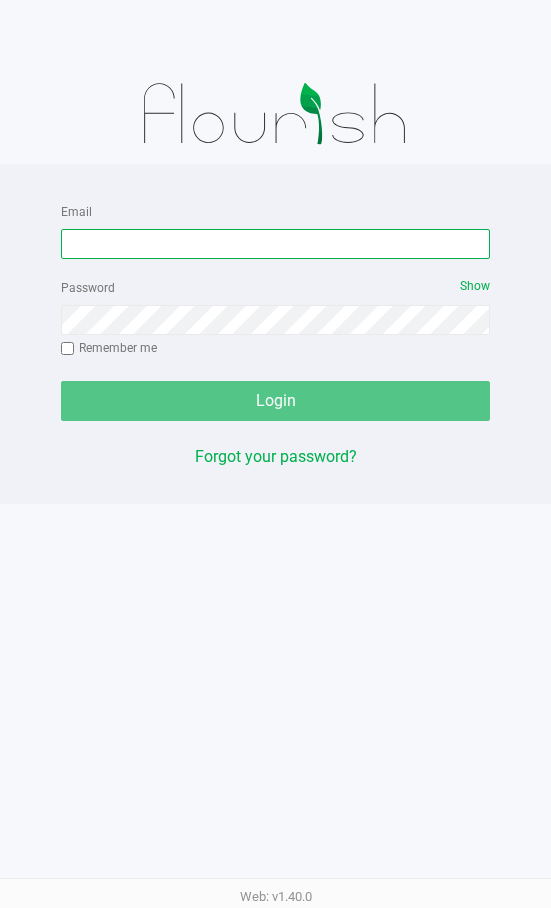 click on "Email" at bounding box center [275, 244] 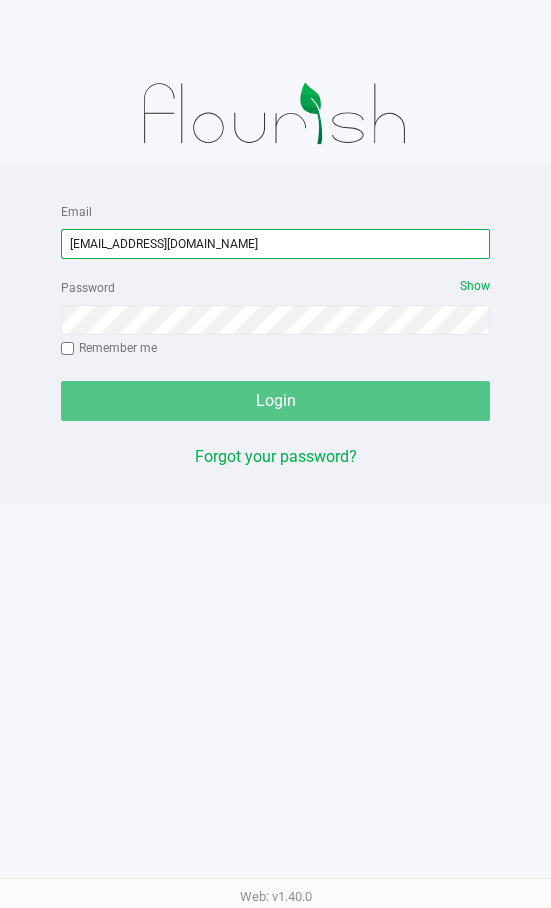type on "[EMAIL_ADDRESS][DOMAIN_NAME]" 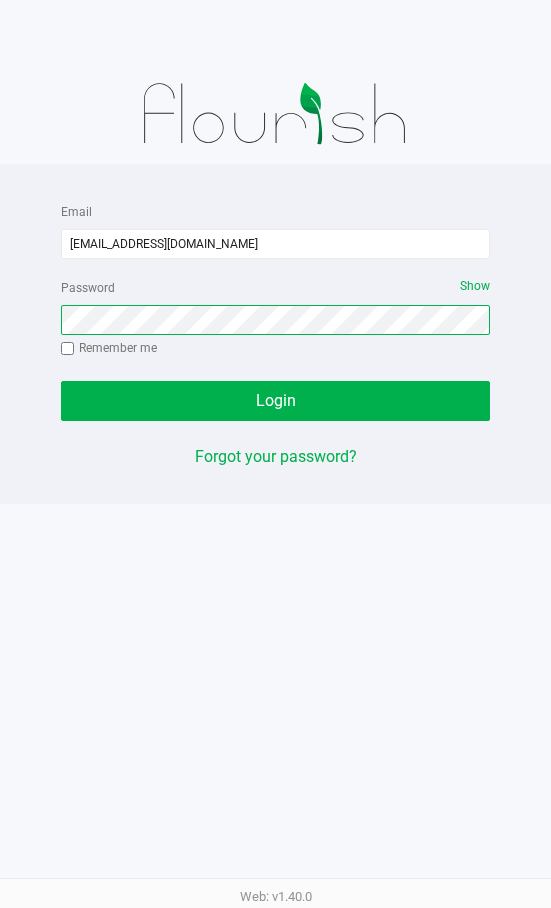 click on "Login" 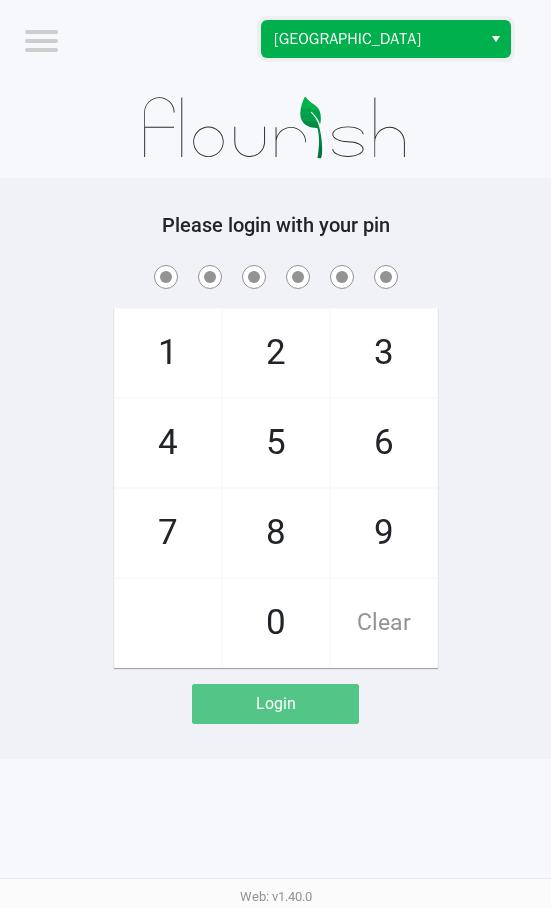 click on "[GEOGRAPHIC_DATA]" at bounding box center (371, 39) 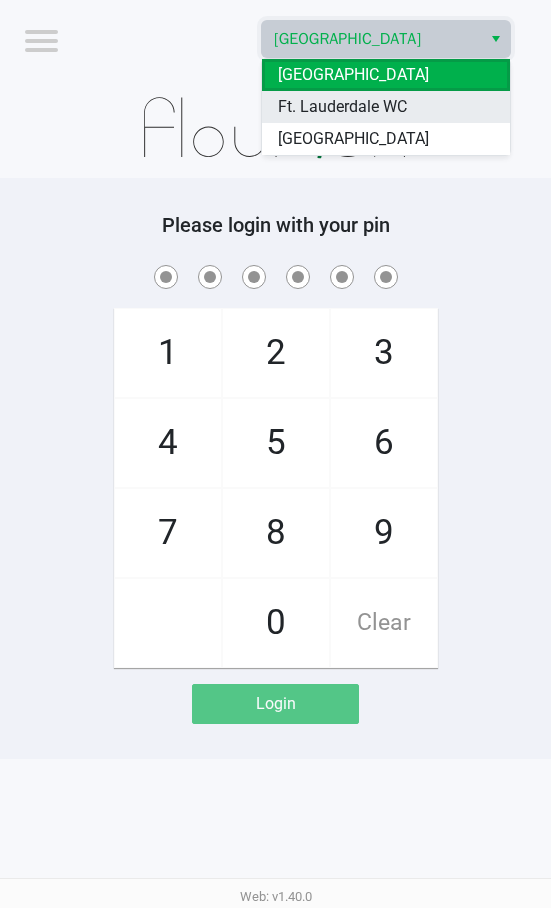 click on "Ft. Lauderdale WC" at bounding box center [386, 107] 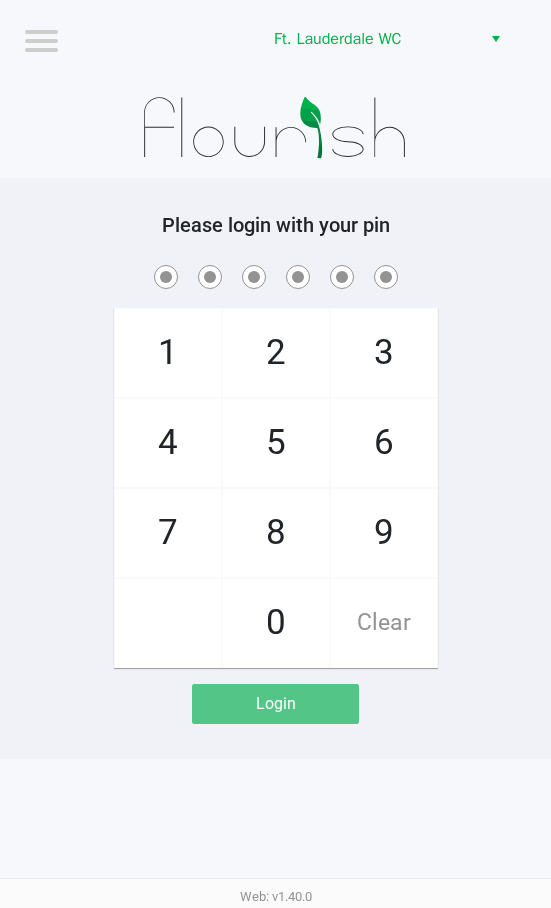 click 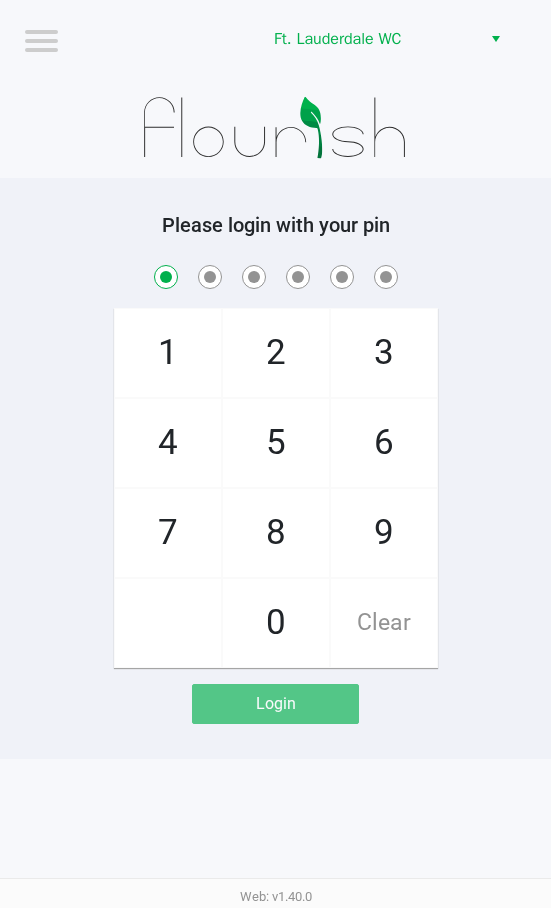 checkbox on "true" 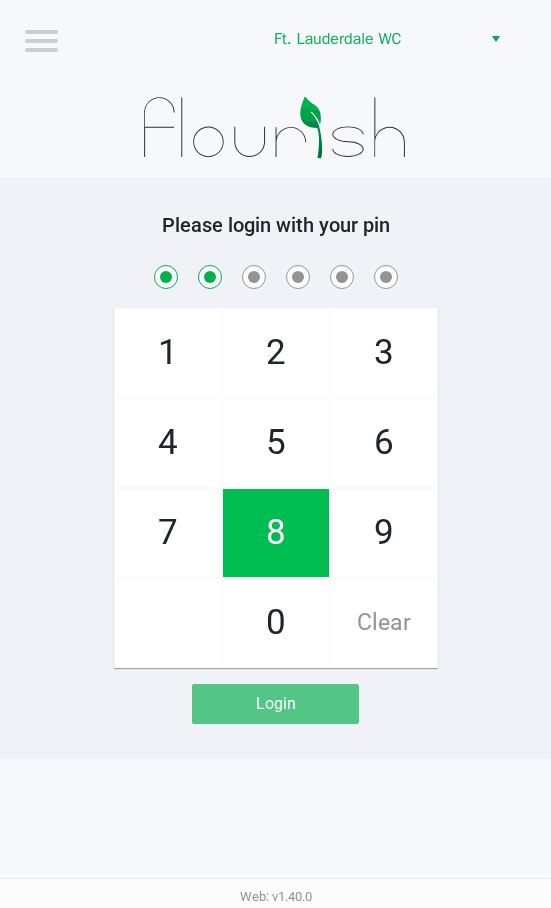 checkbox on "true" 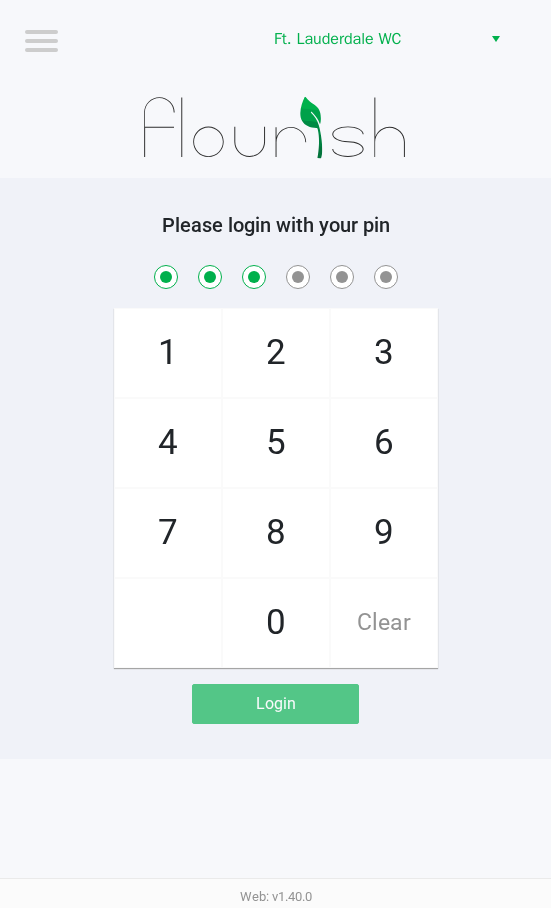 checkbox on "true" 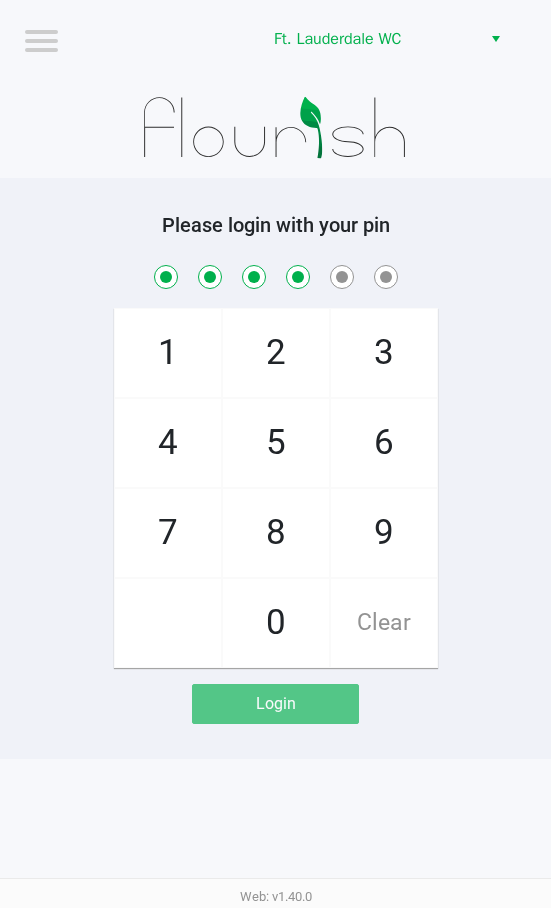 checkbox on "true" 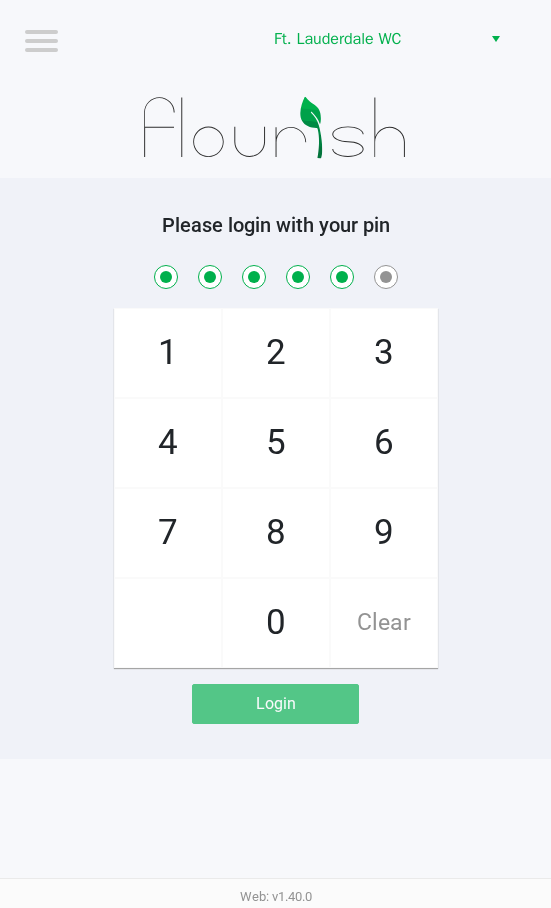 checkbox on "true" 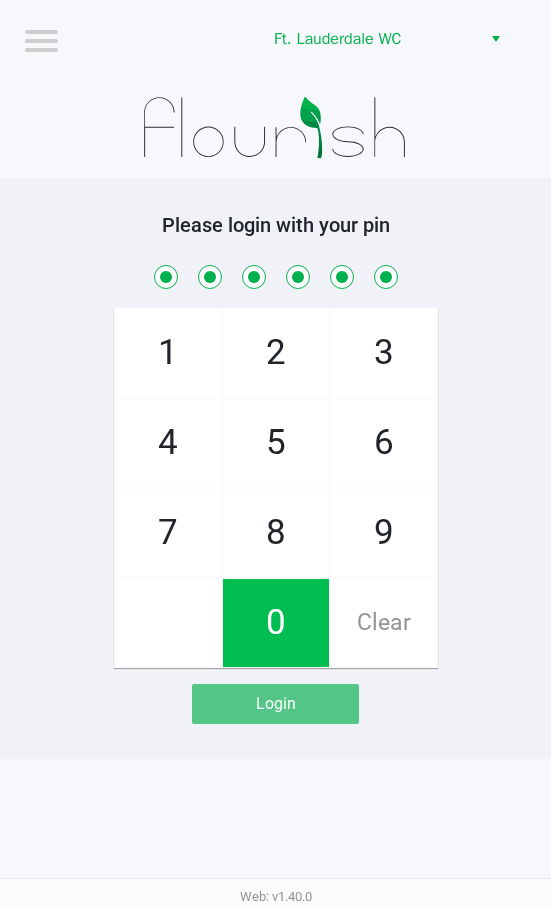checkbox on "true" 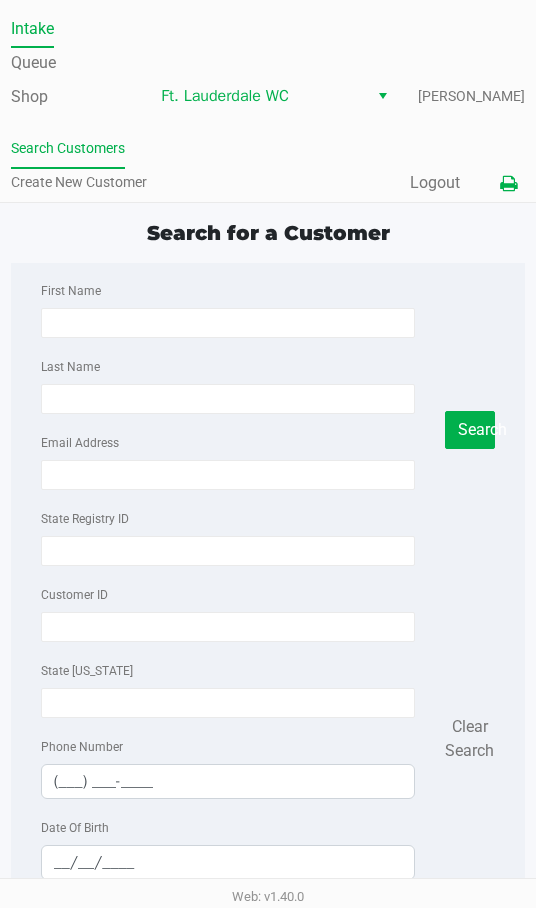 click 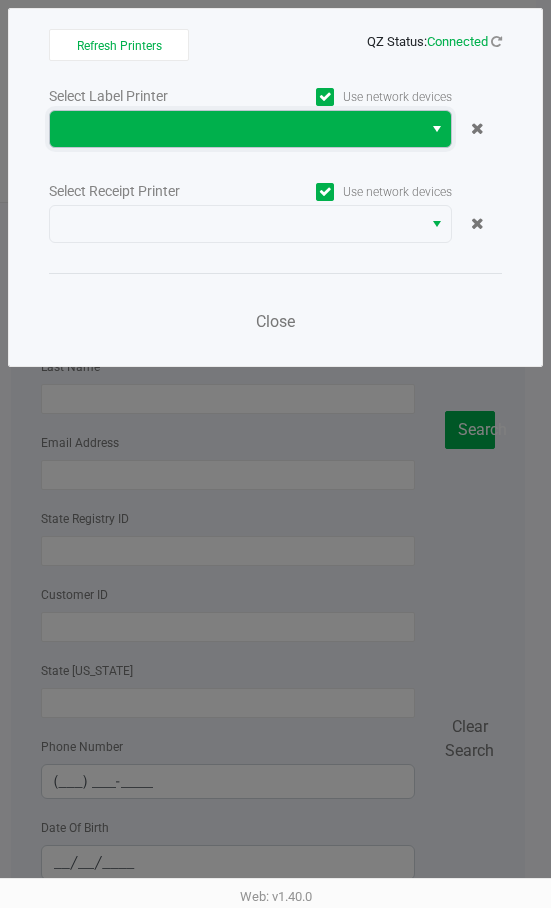 click at bounding box center (236, 129) 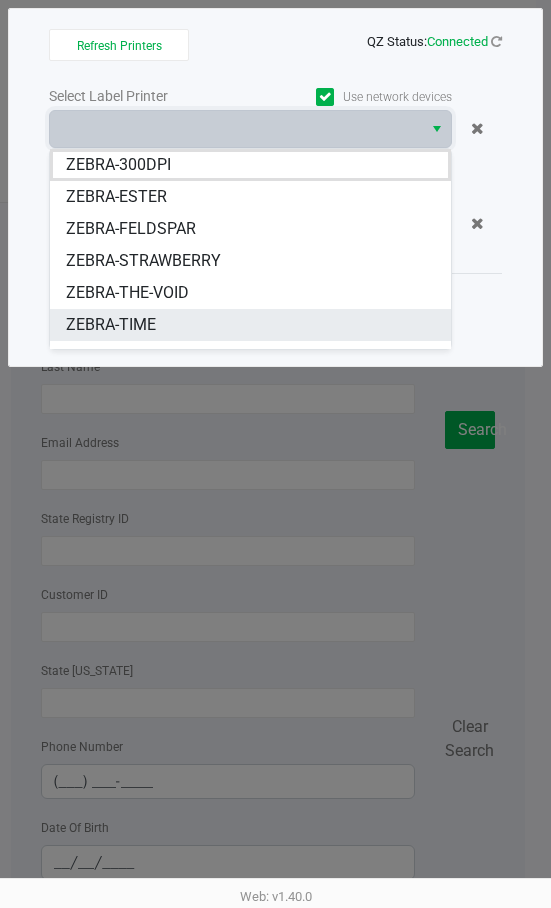 scroll, scrollTop: 24, scrollLeft: 0, axis: vertical 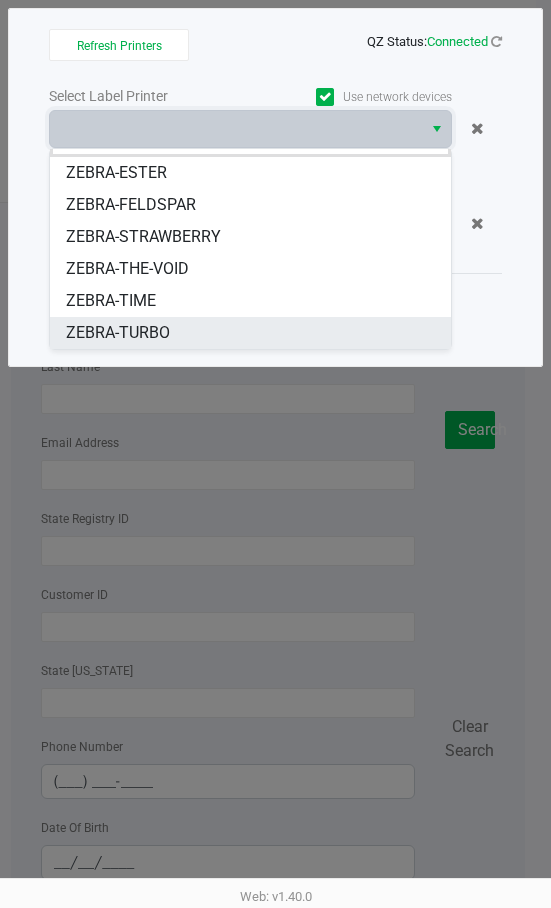 click on "ZEBRA-TURBO" at bounding box center [250, 333] 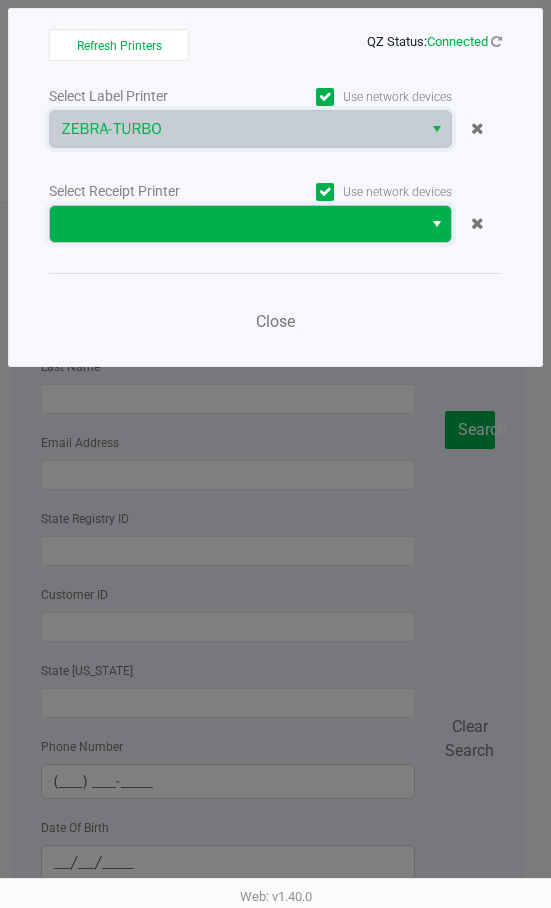 click at bounding box center (236, 224) 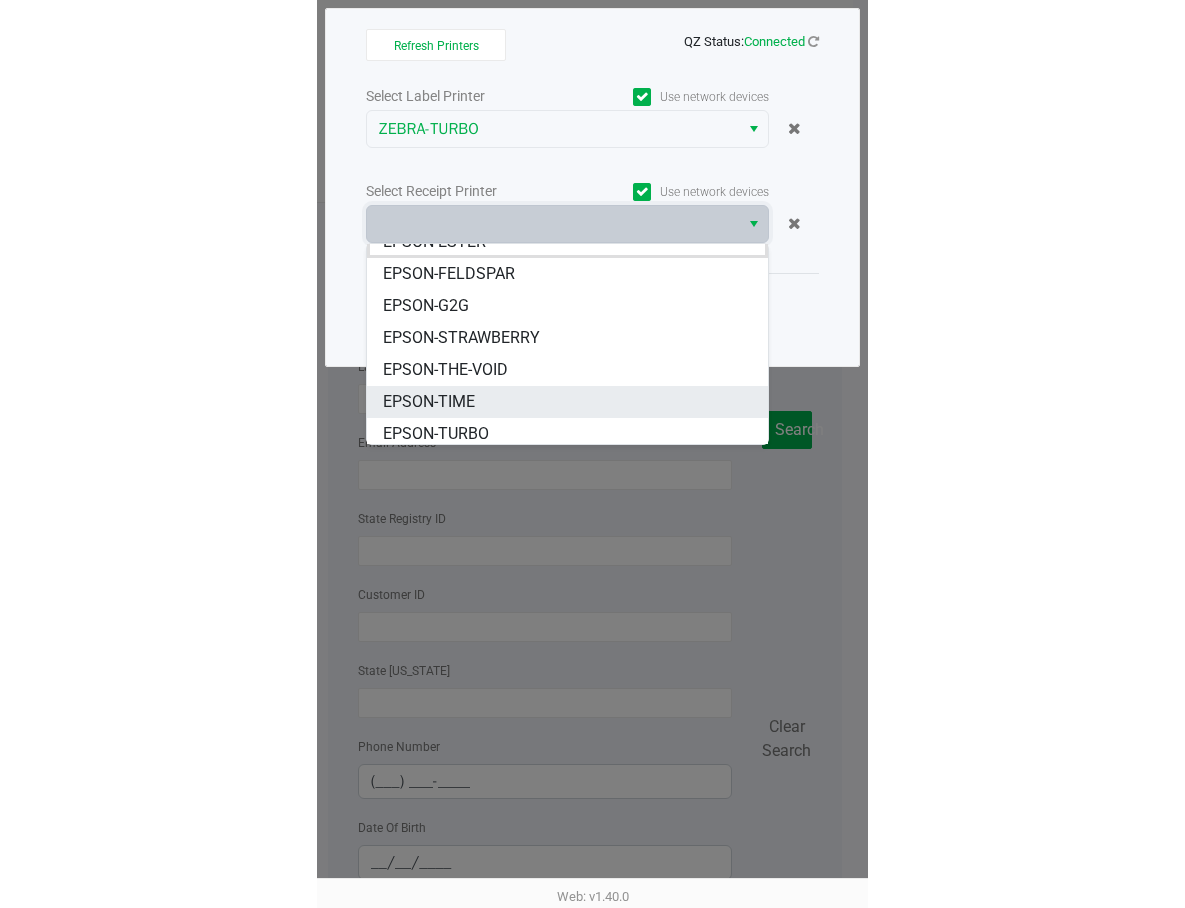 scroll, scrollTop: 24, scrollLeft: 0, axis: vertical 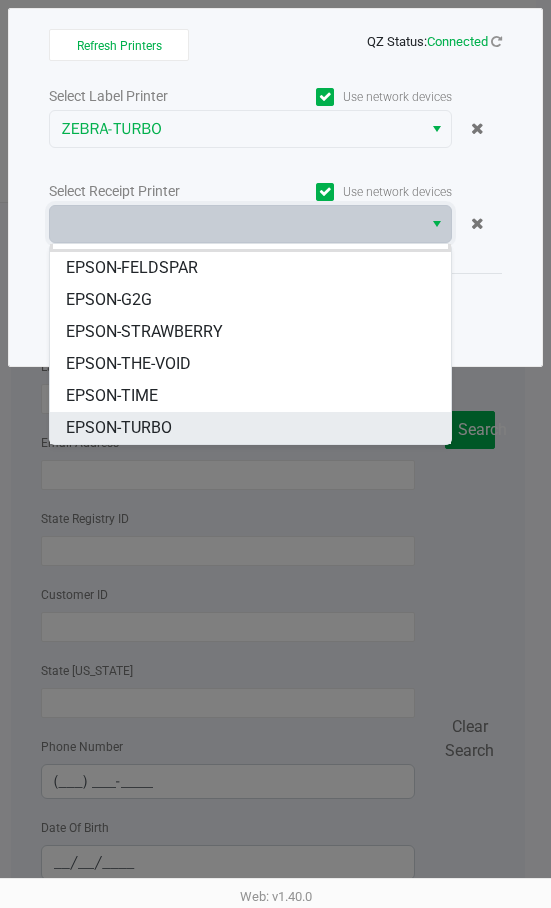 click on "EPSON-TURBO" at bounding box center (250, 428) 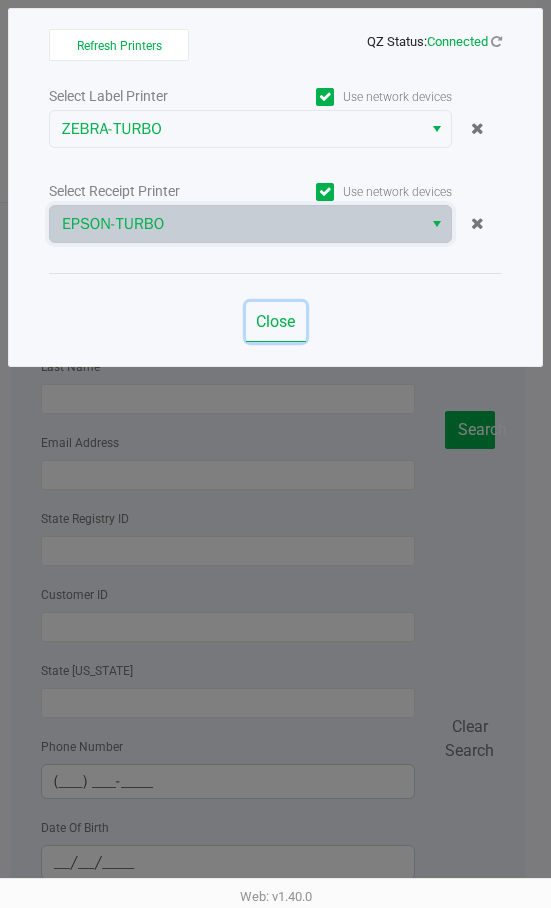 click on "Close" 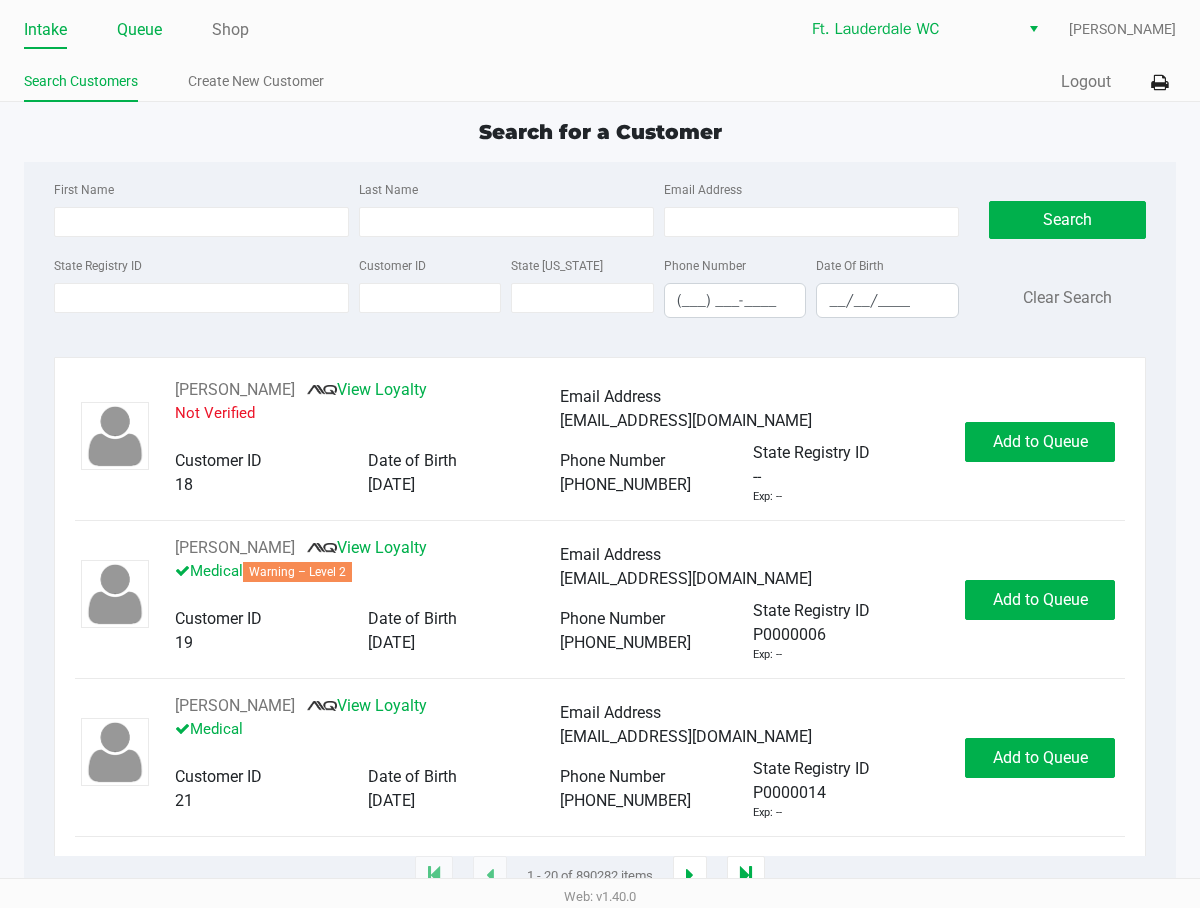 click on "Queue" 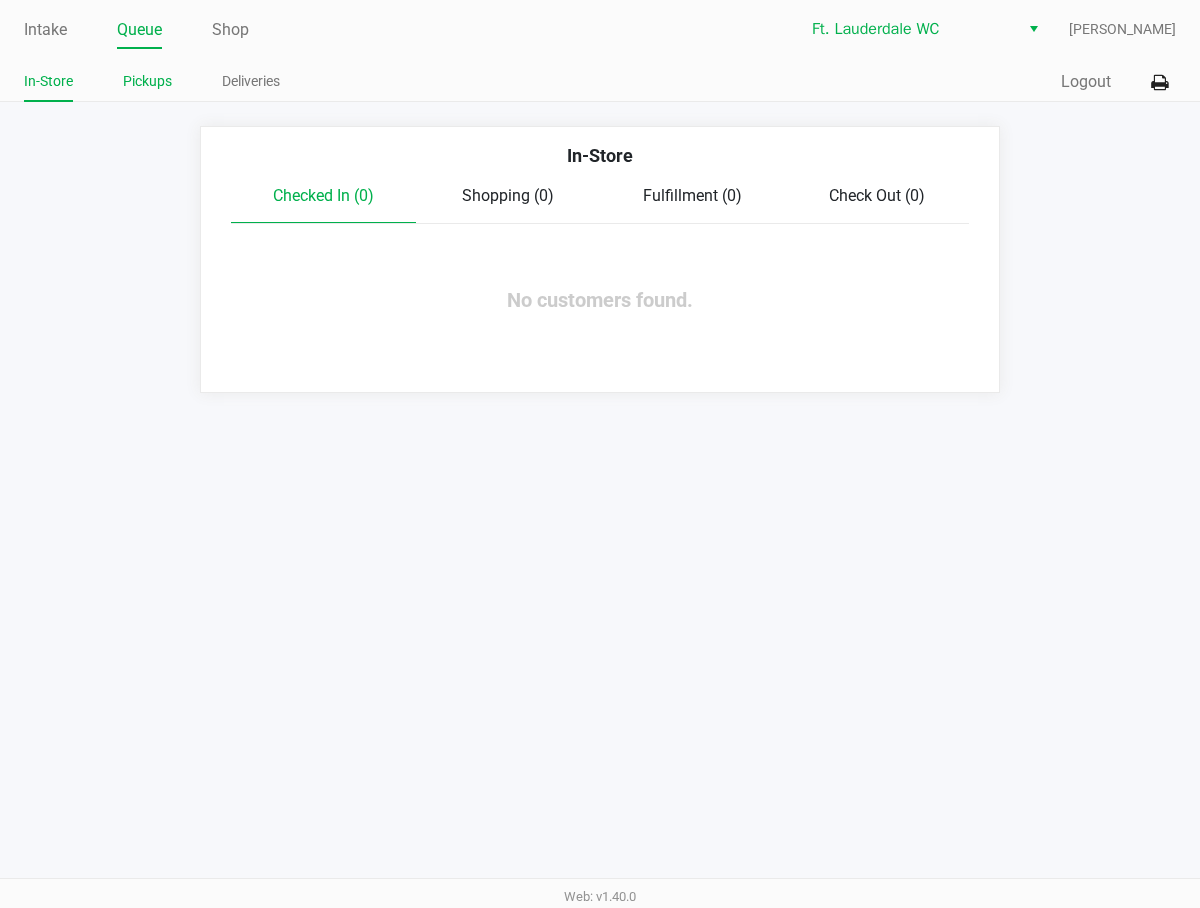 click on "Pickups" 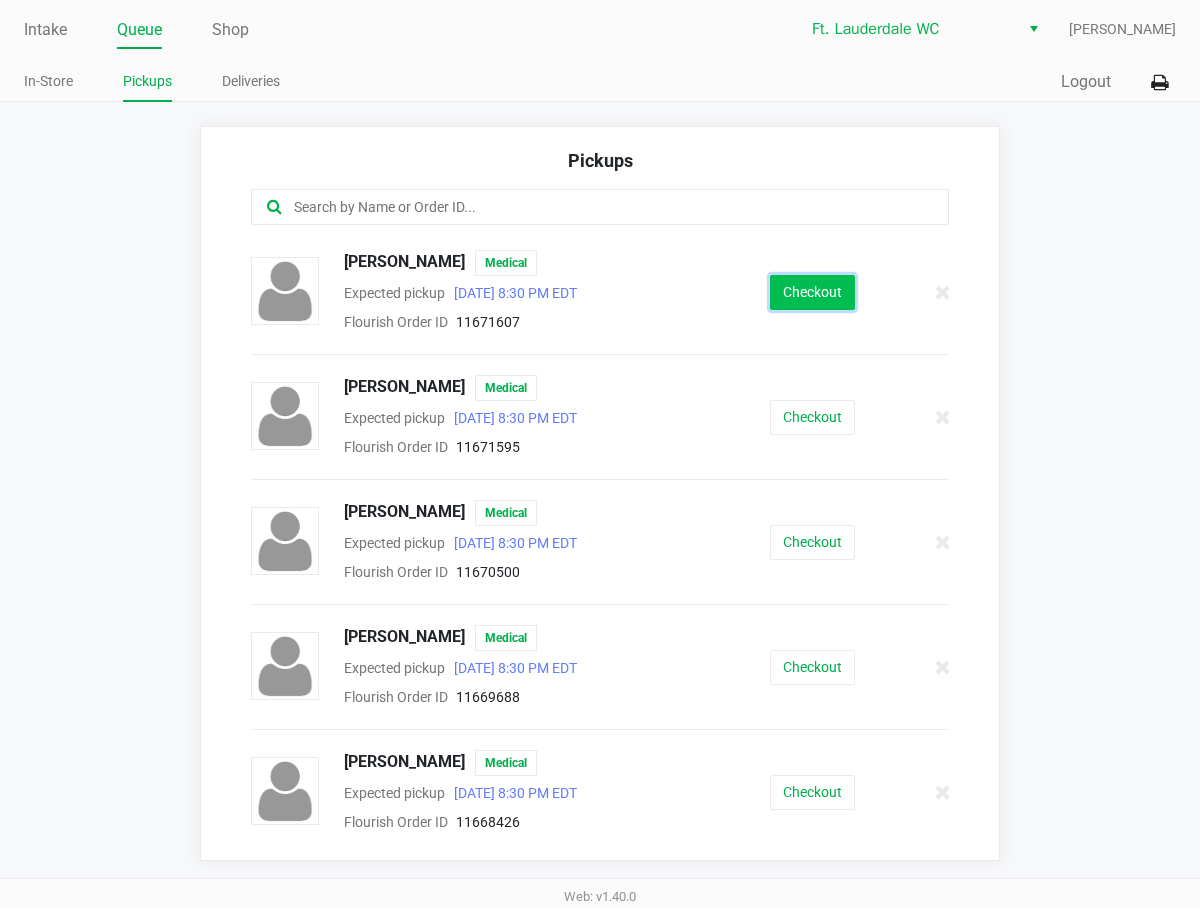 click on "Checkout" 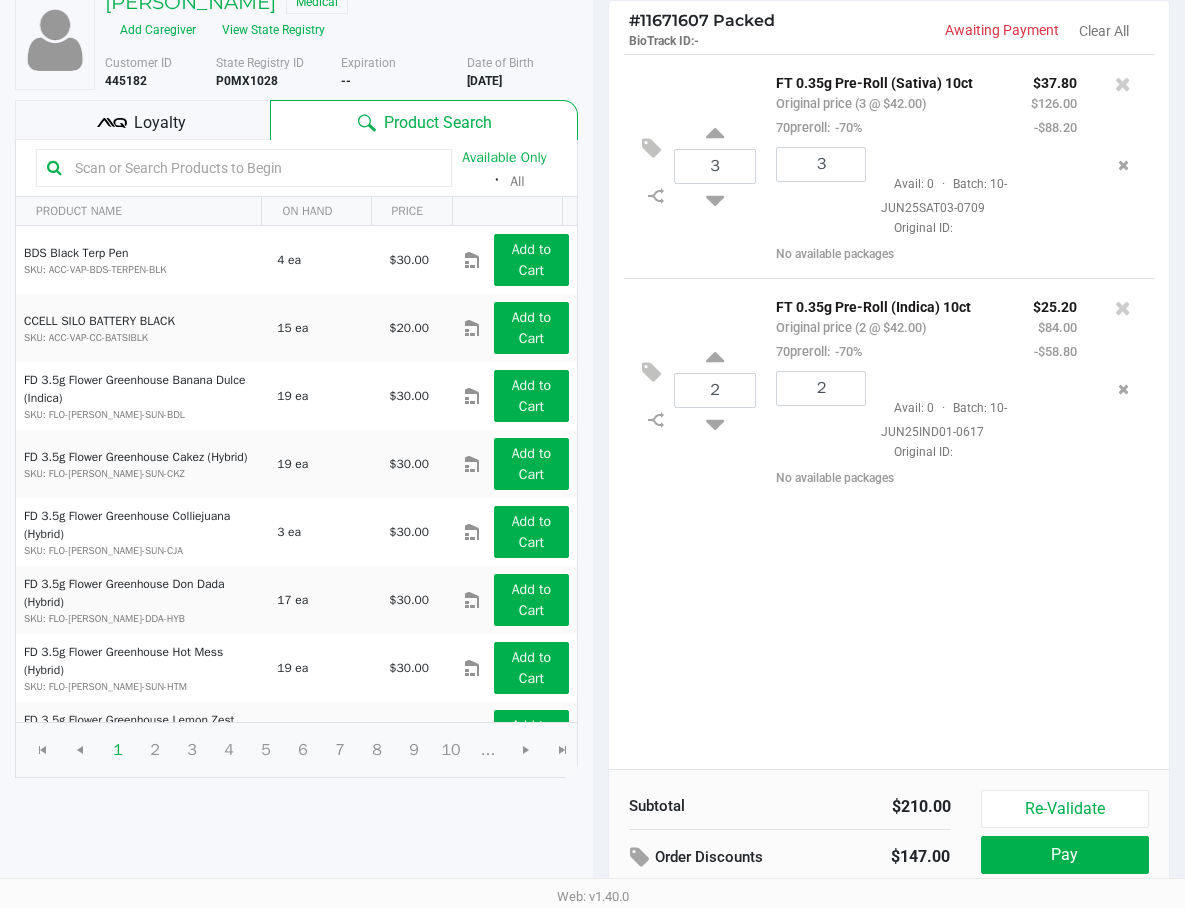 scroll, scrollTop: 226, scrollLeft: 0, axis: vertical 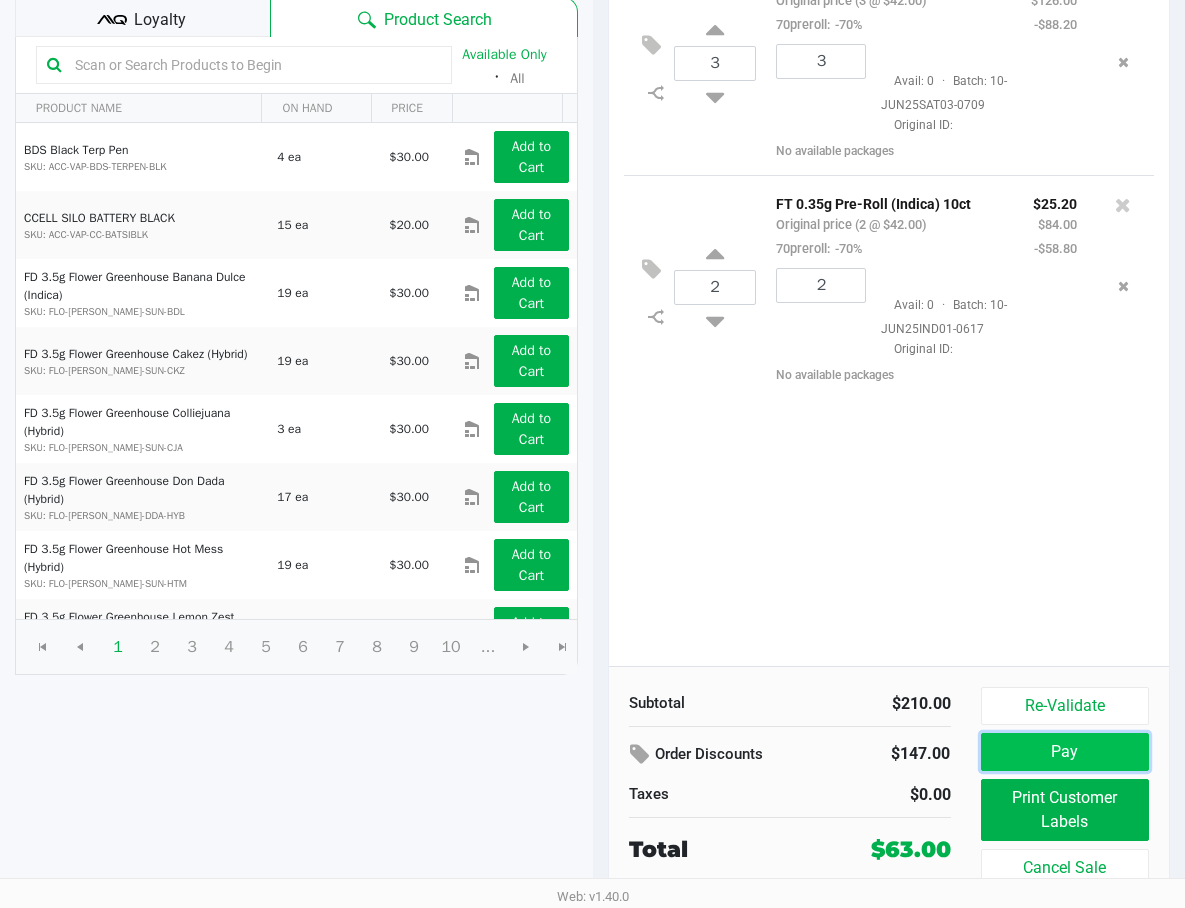 click on "Pay" 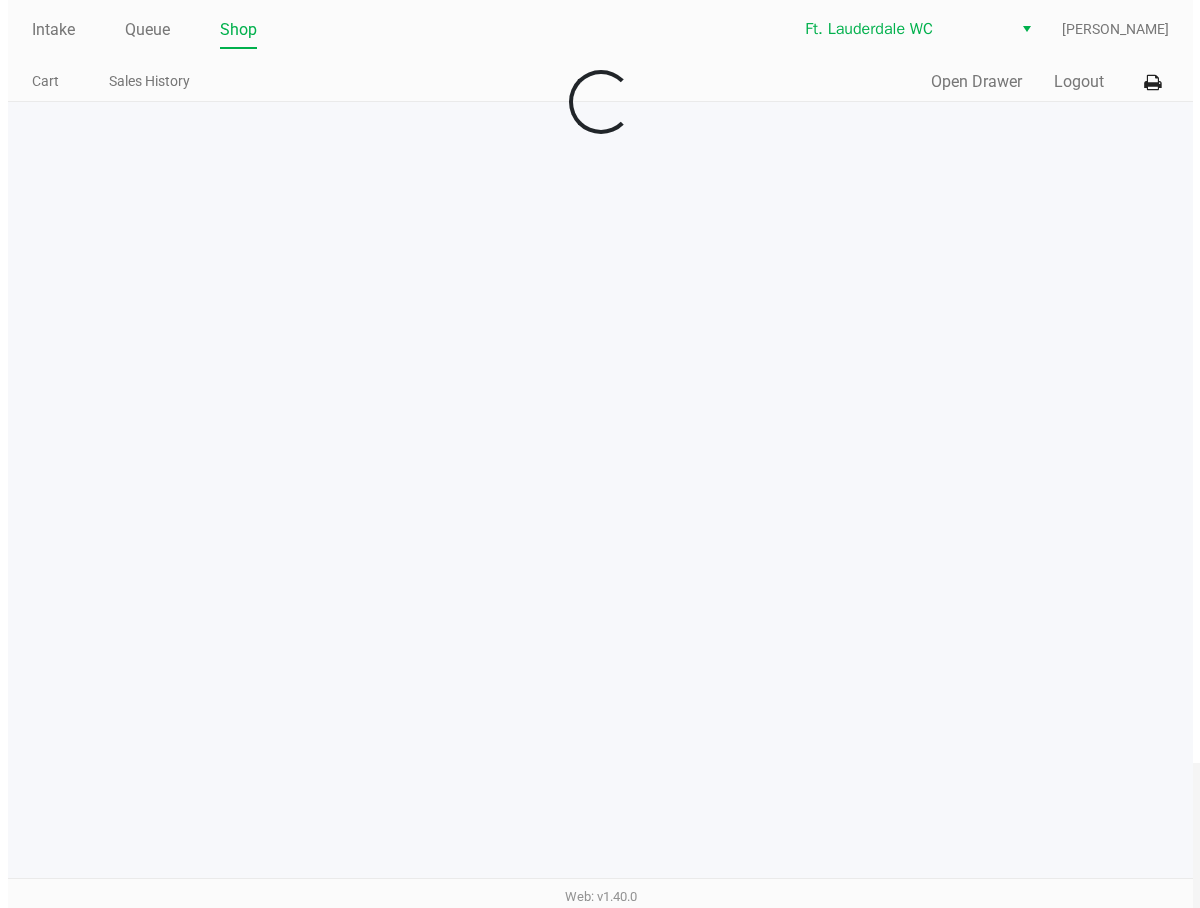 scroll, scrollTop: 0, scrollLeft: 0, axis: both 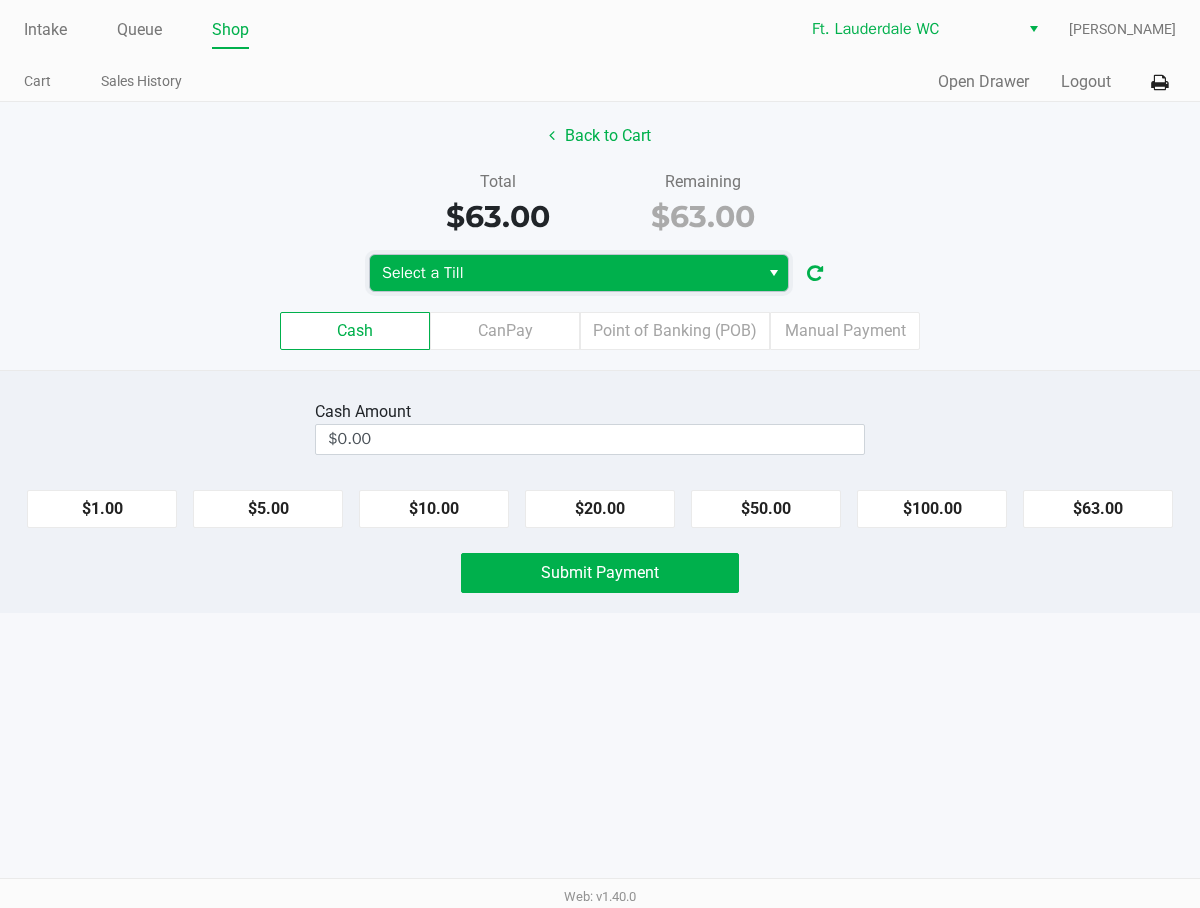 click on "Select a Till" at bounding box center [564, 273] 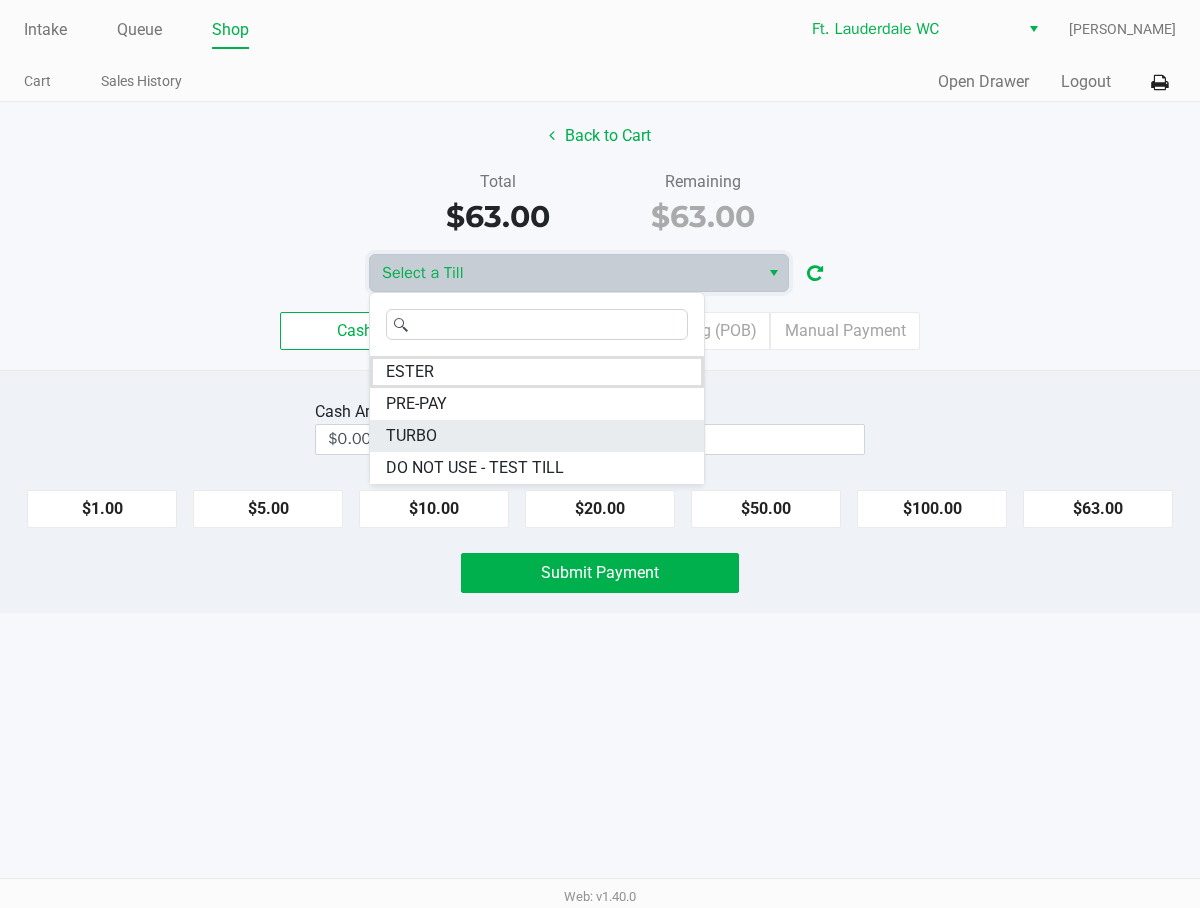 click on "TURBO" at bounding box center (537, 436) 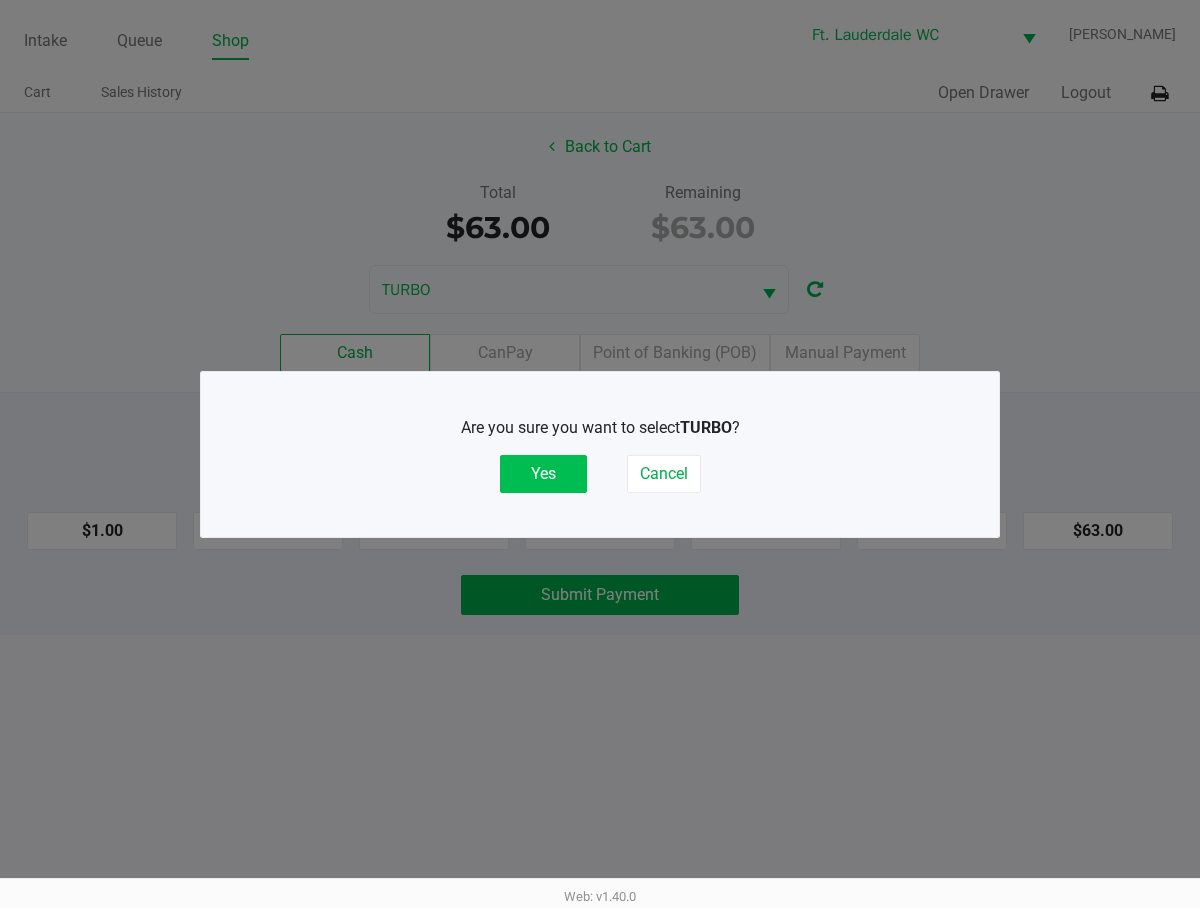 click on "Yes" 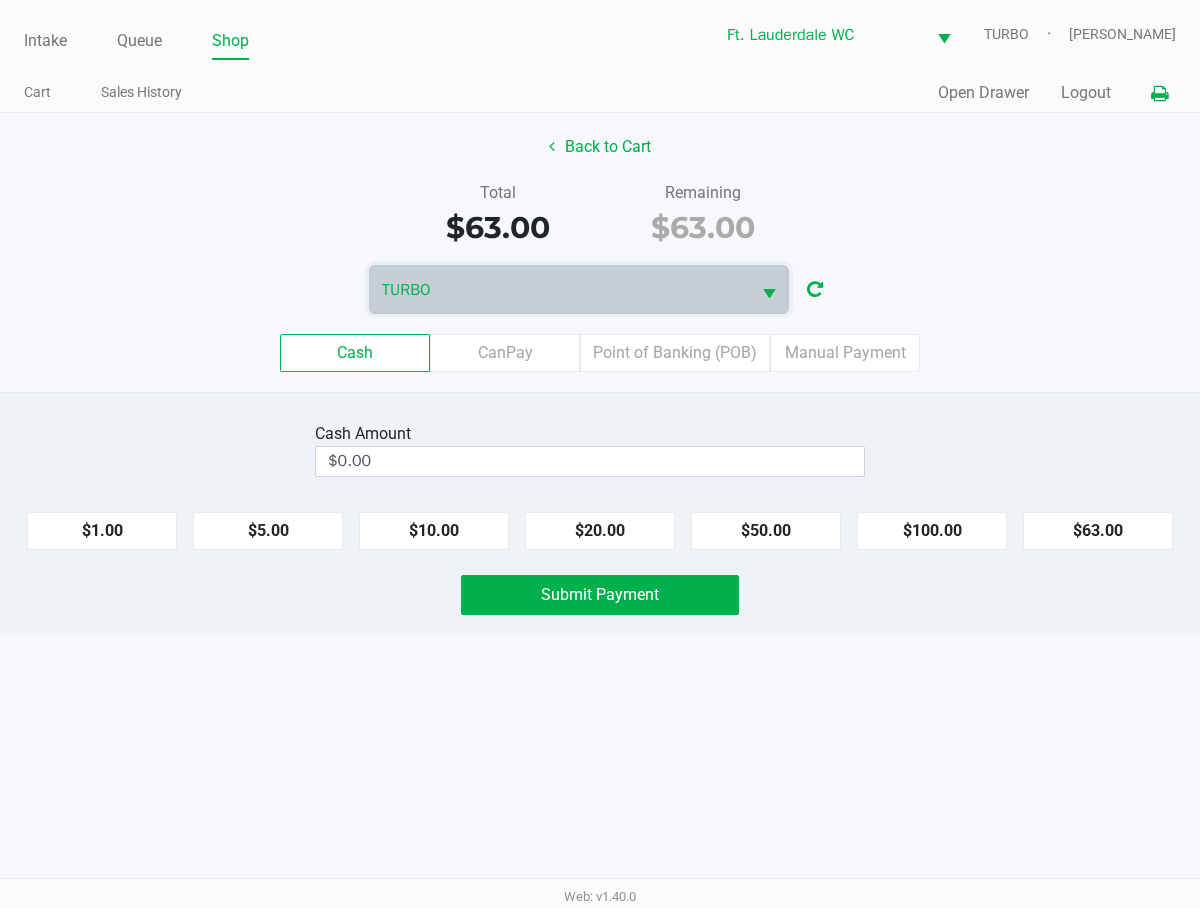 click 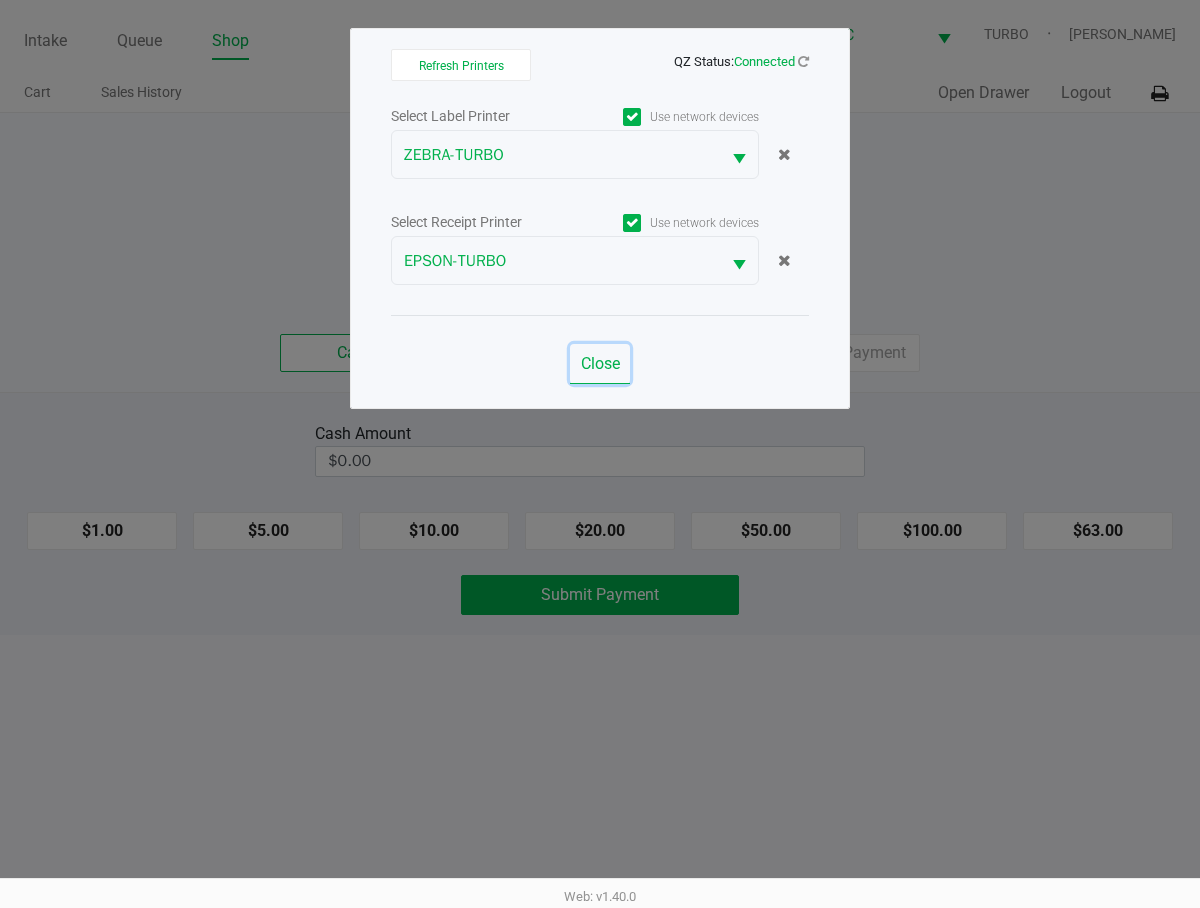 click on "Close" 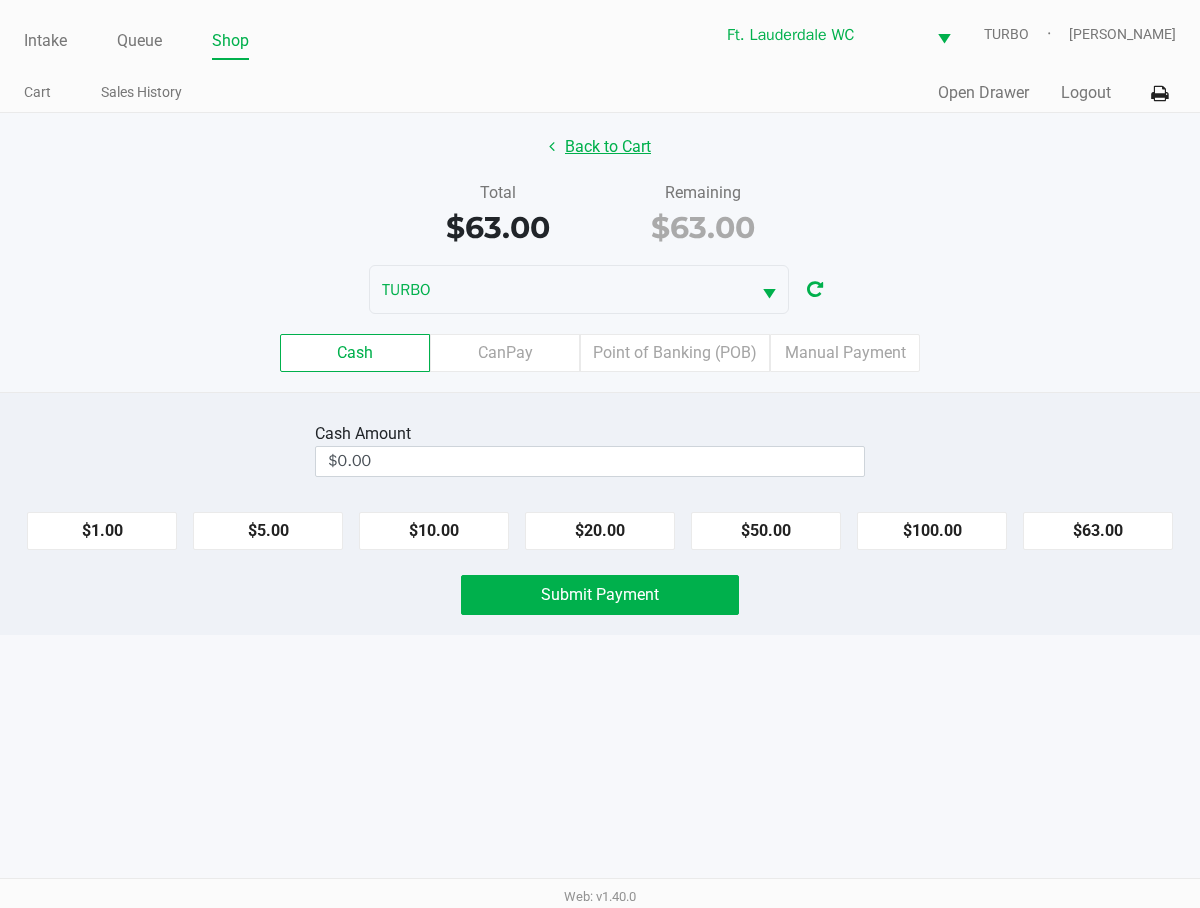 click on "Back to Cart" 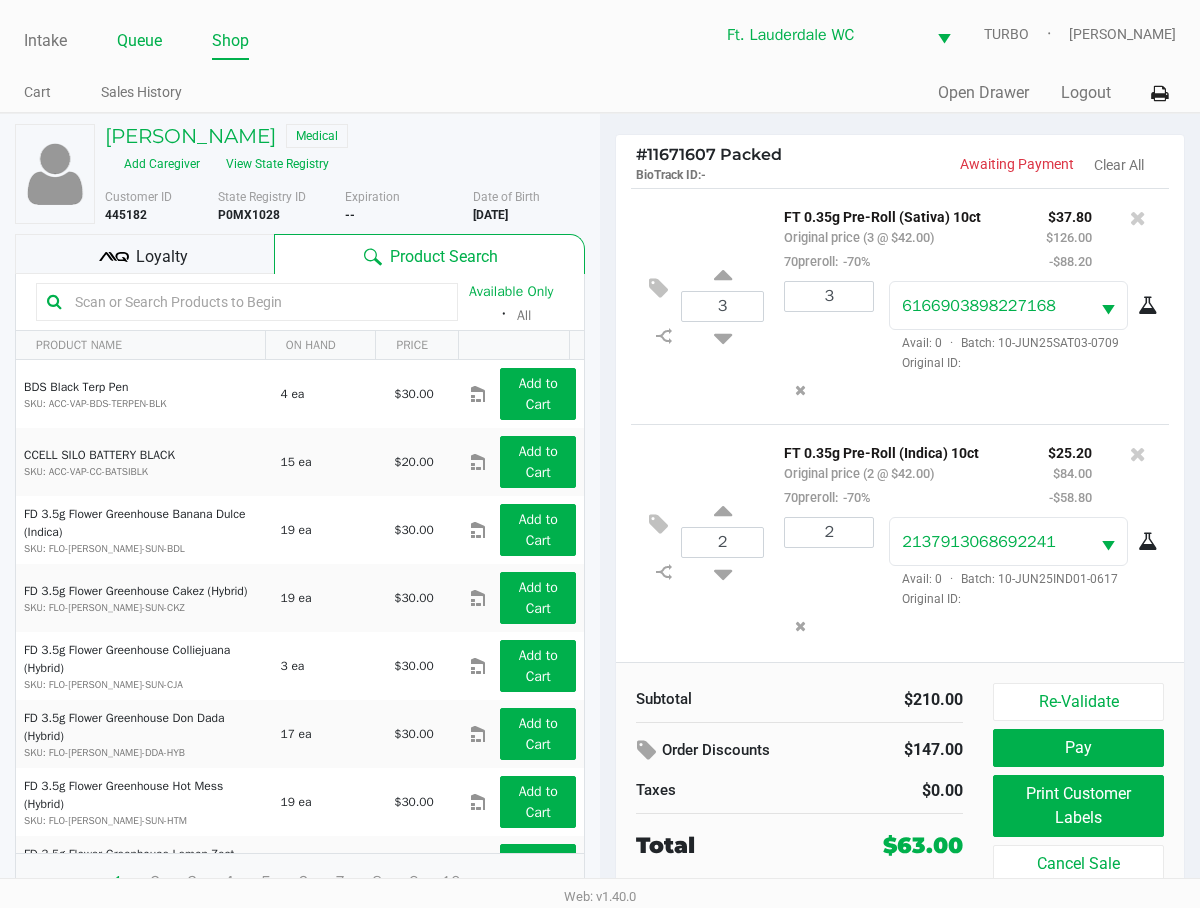 drag, startPoint x: 125, startPoint y: 22, endPoint x: 132, endPoint y: 41, distance: 20.248457 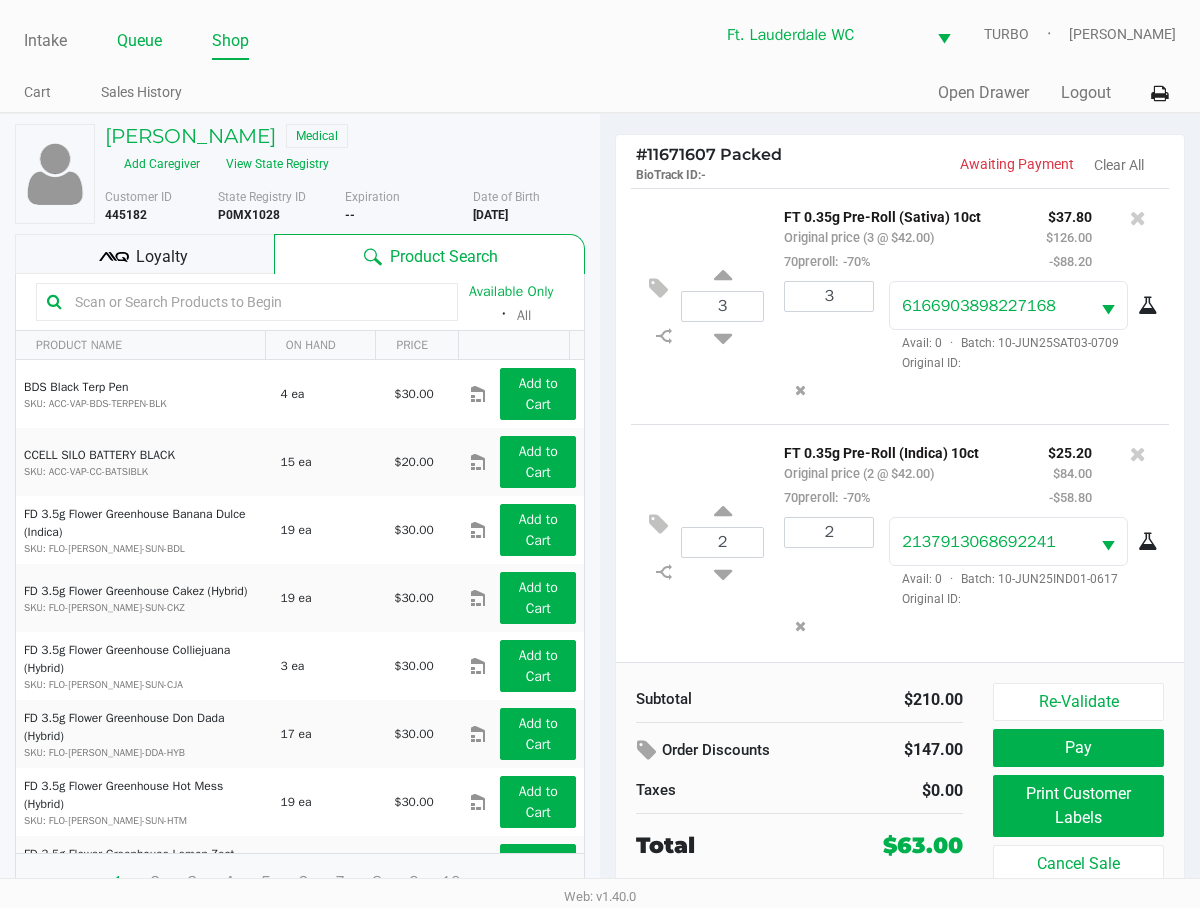 click on "Queue" 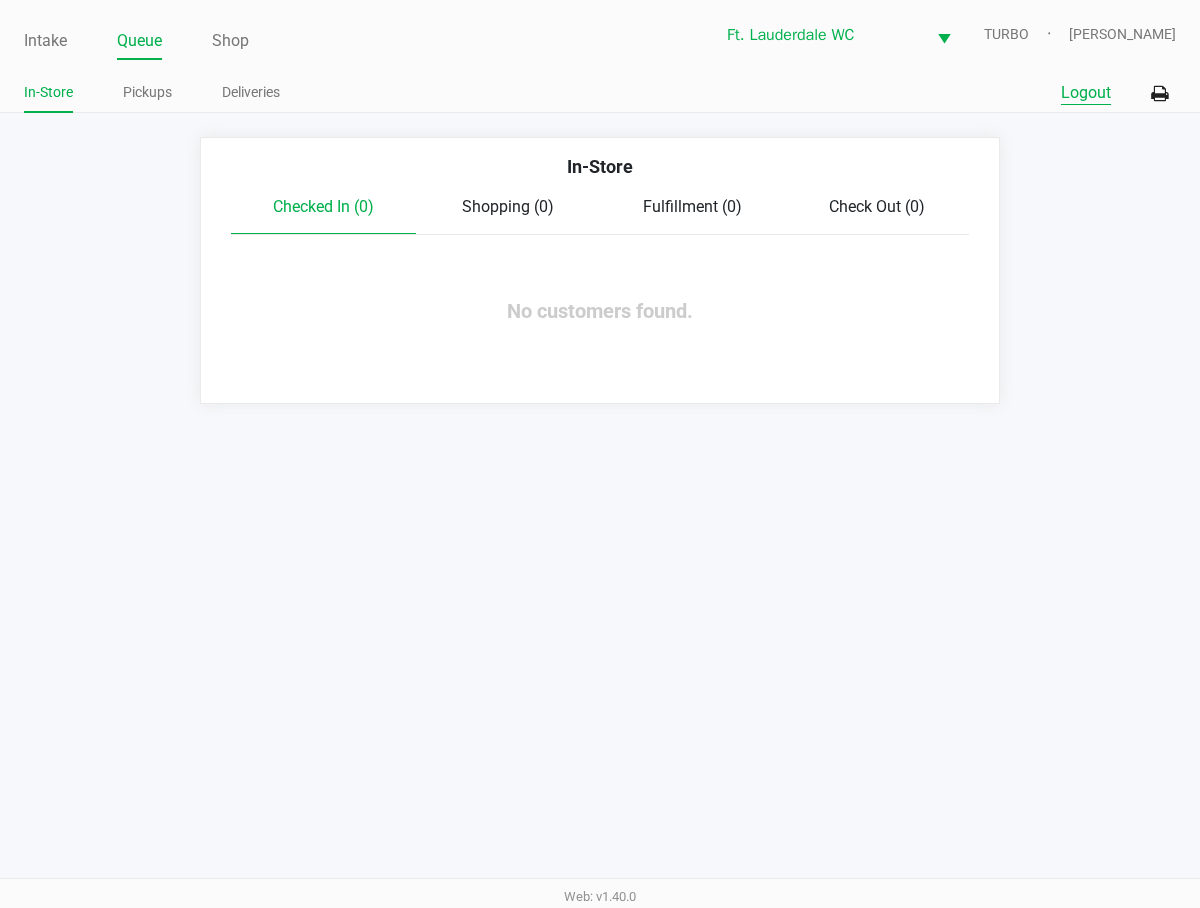 click on "Logout" 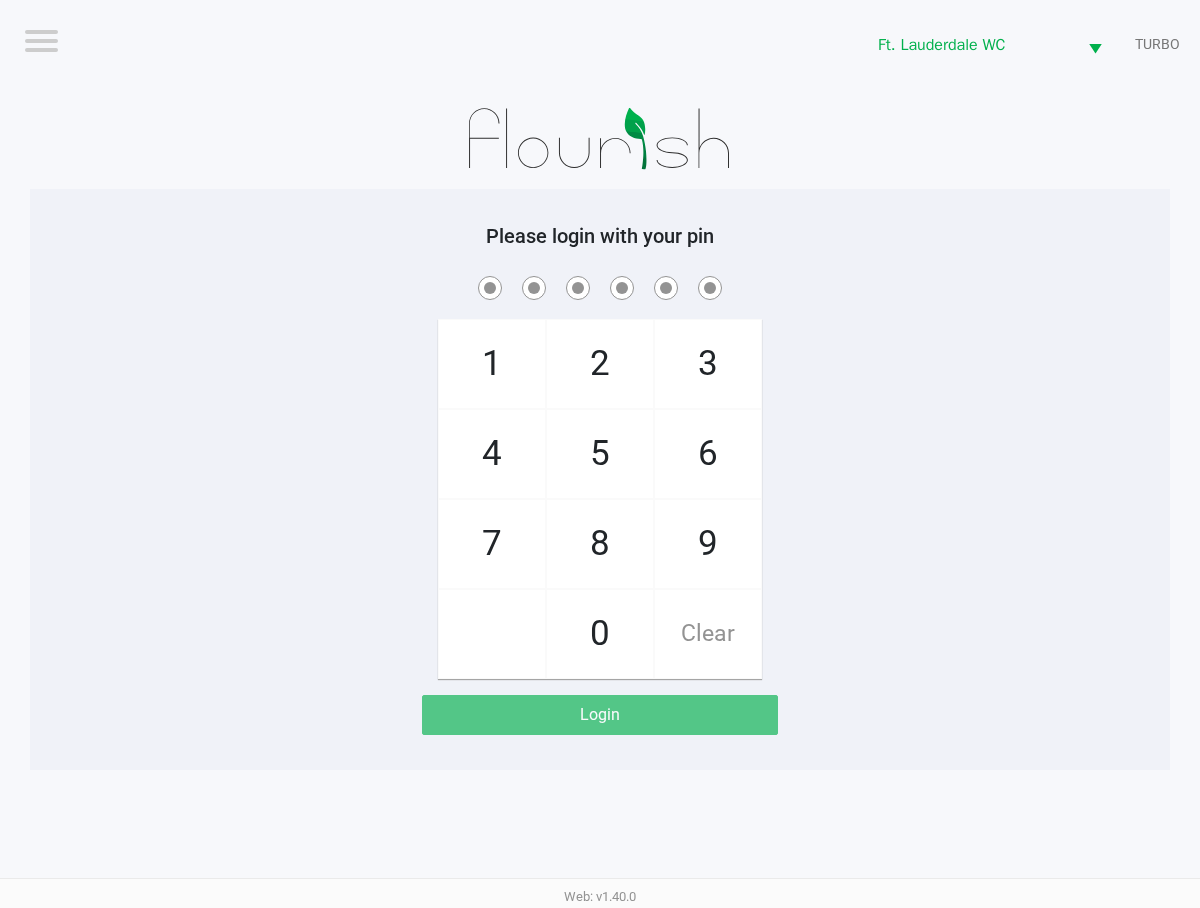 click on "8" 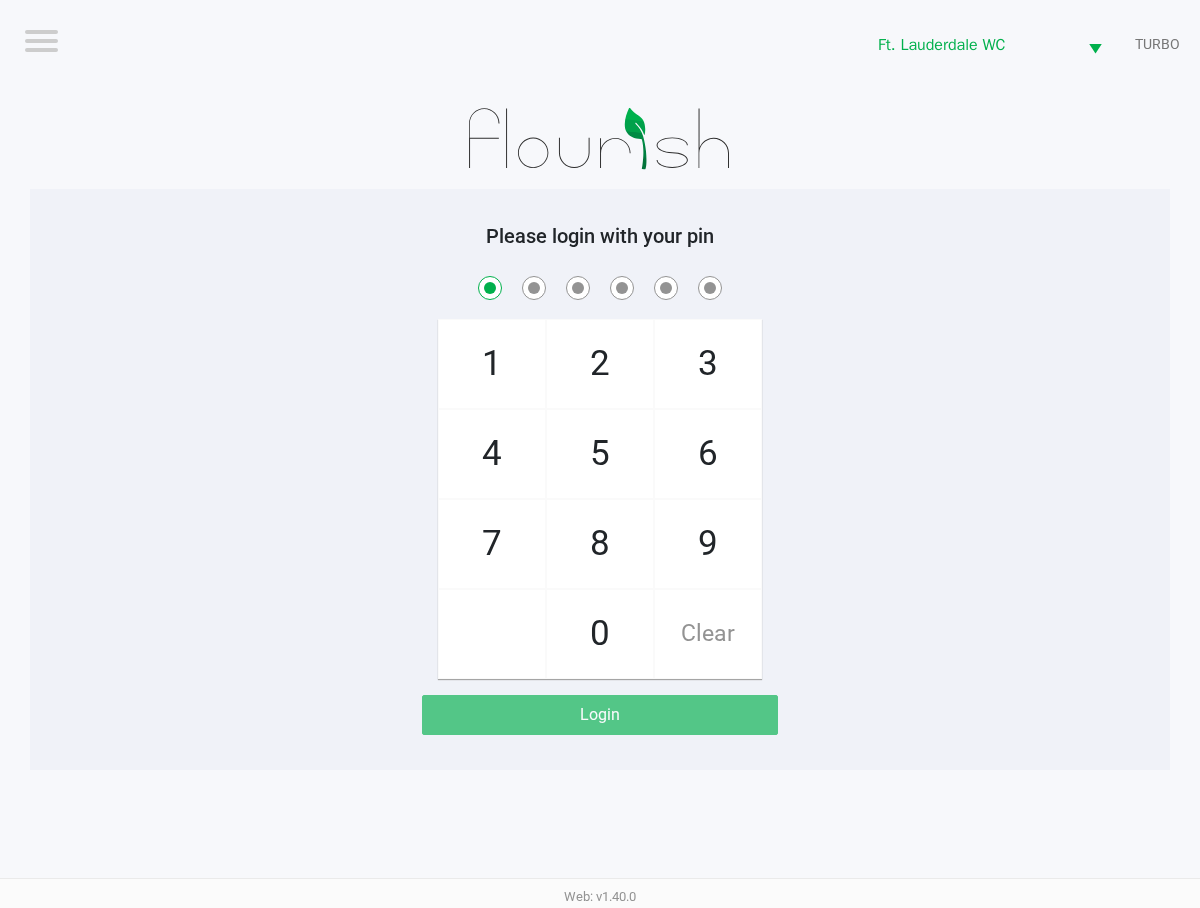 checkbox on "true" 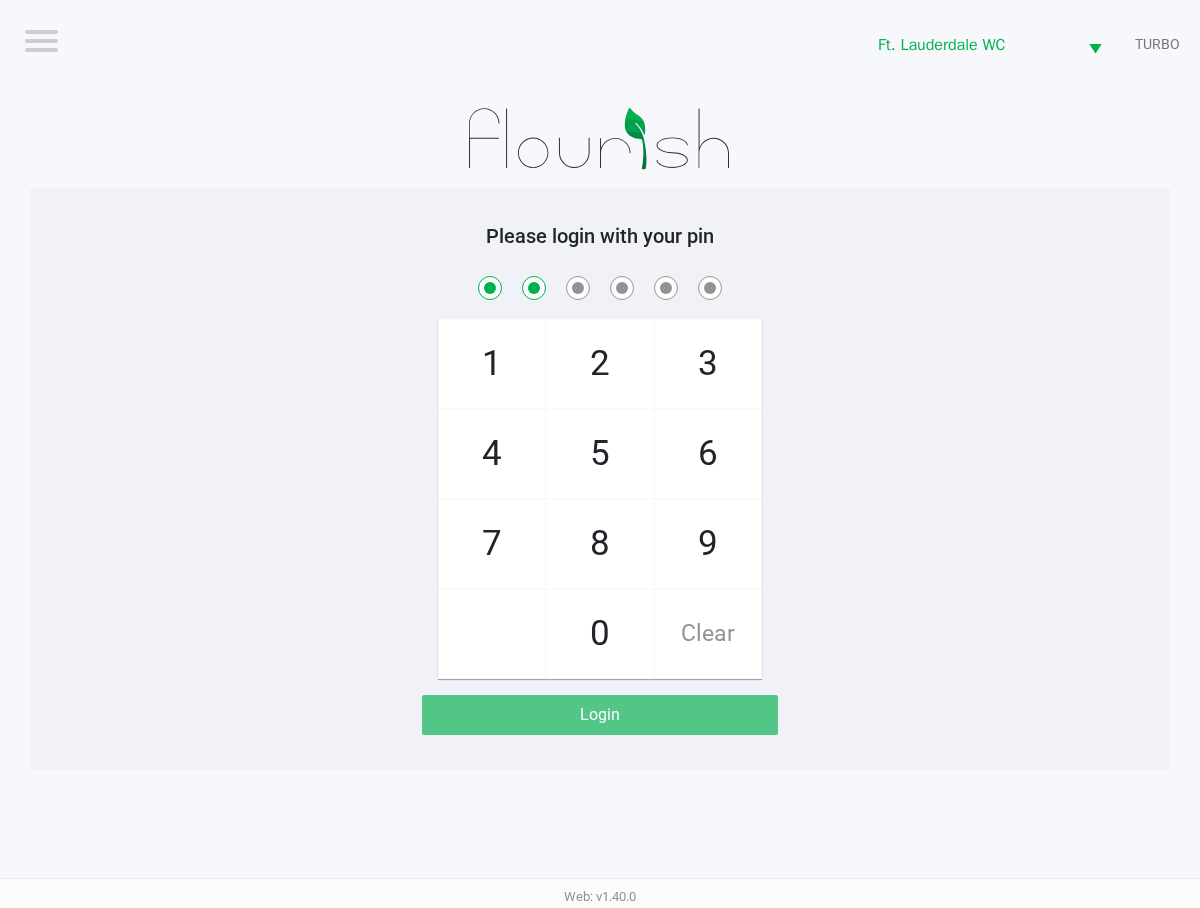 checkbox on "true" 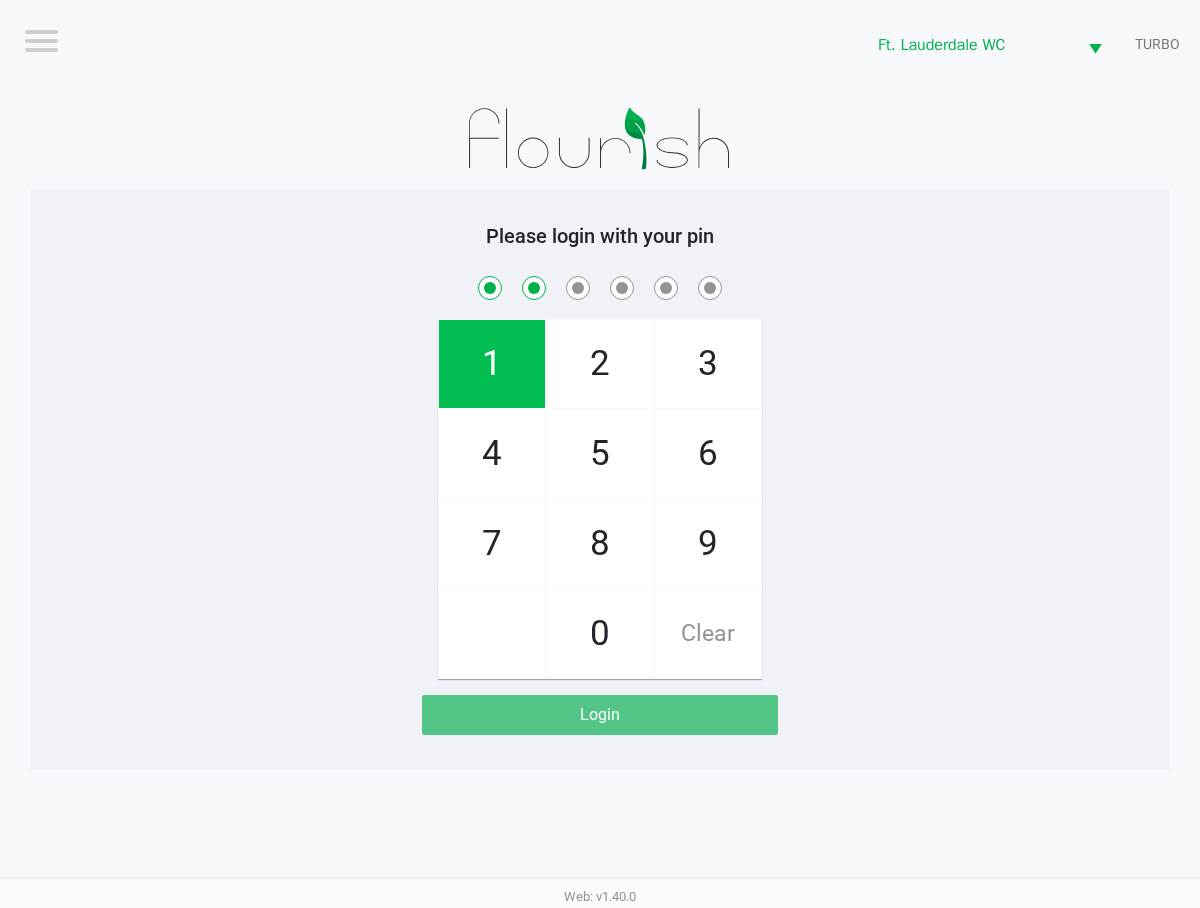 click on "9" 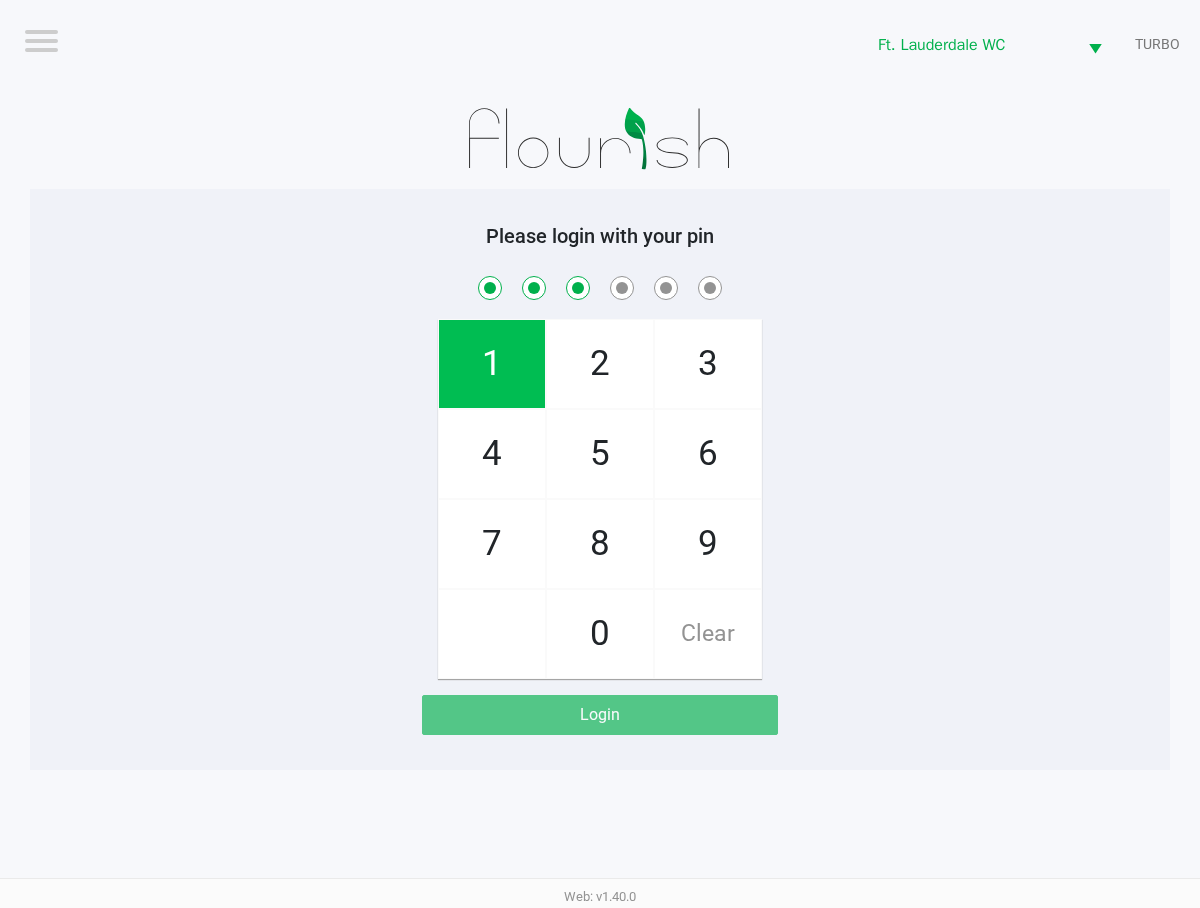 checkbox on "true" 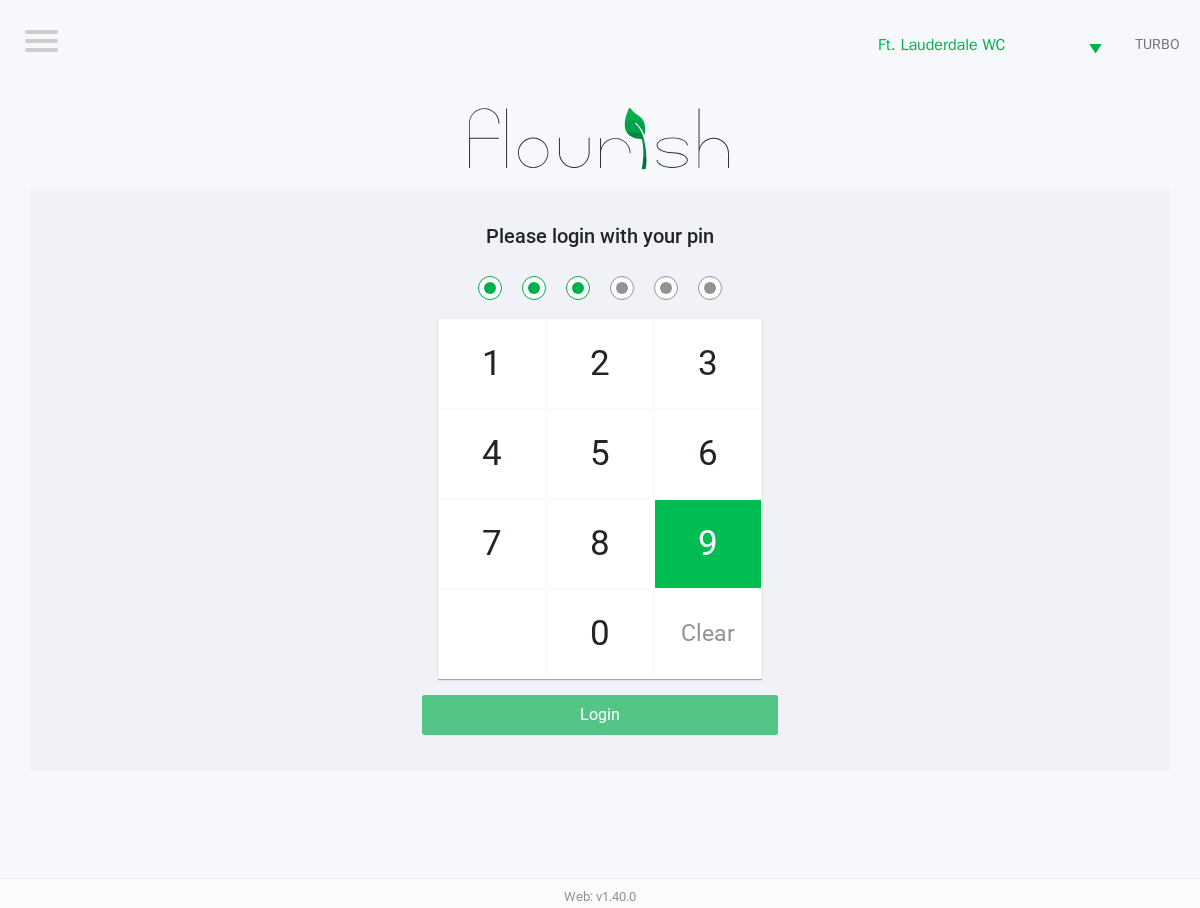 click on "0" 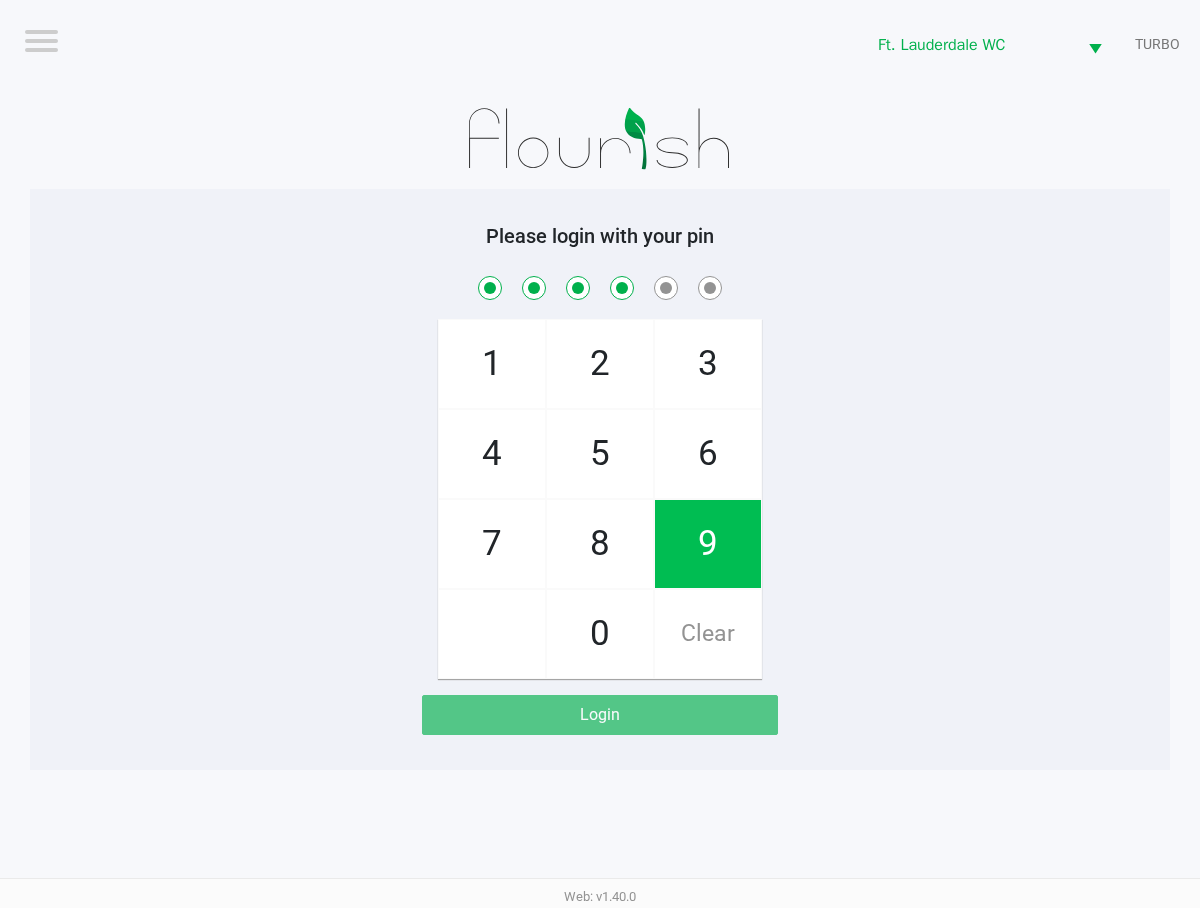 checkbox on "true" 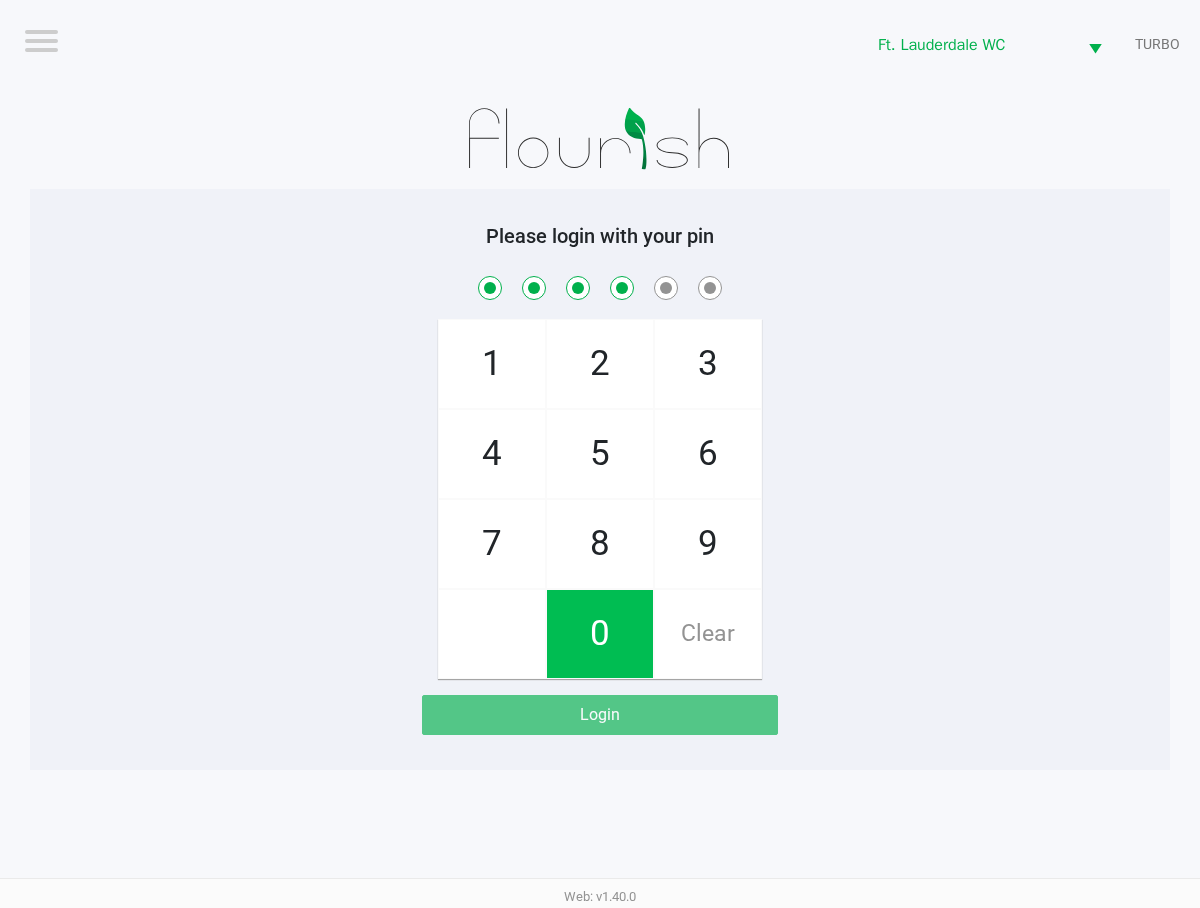 click on "0" 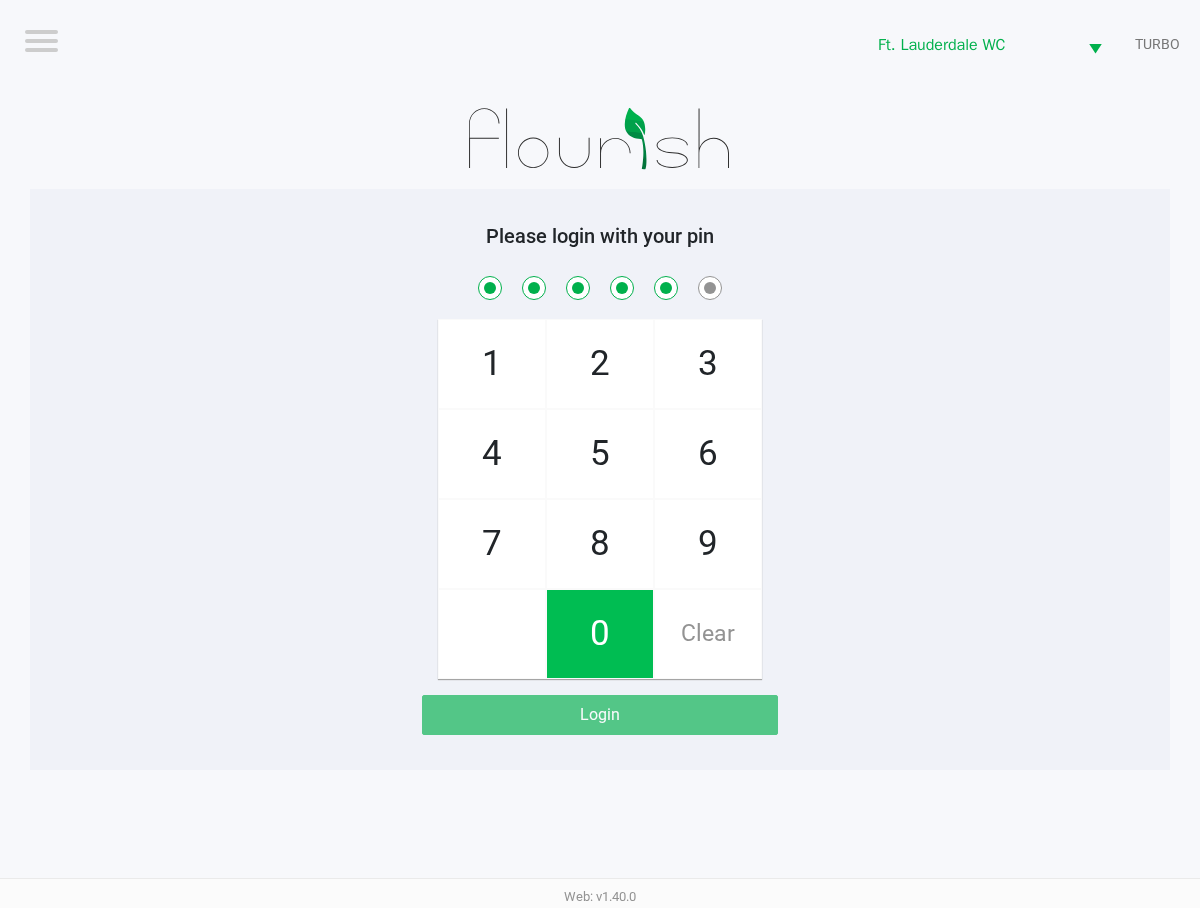 checkbox on "true" 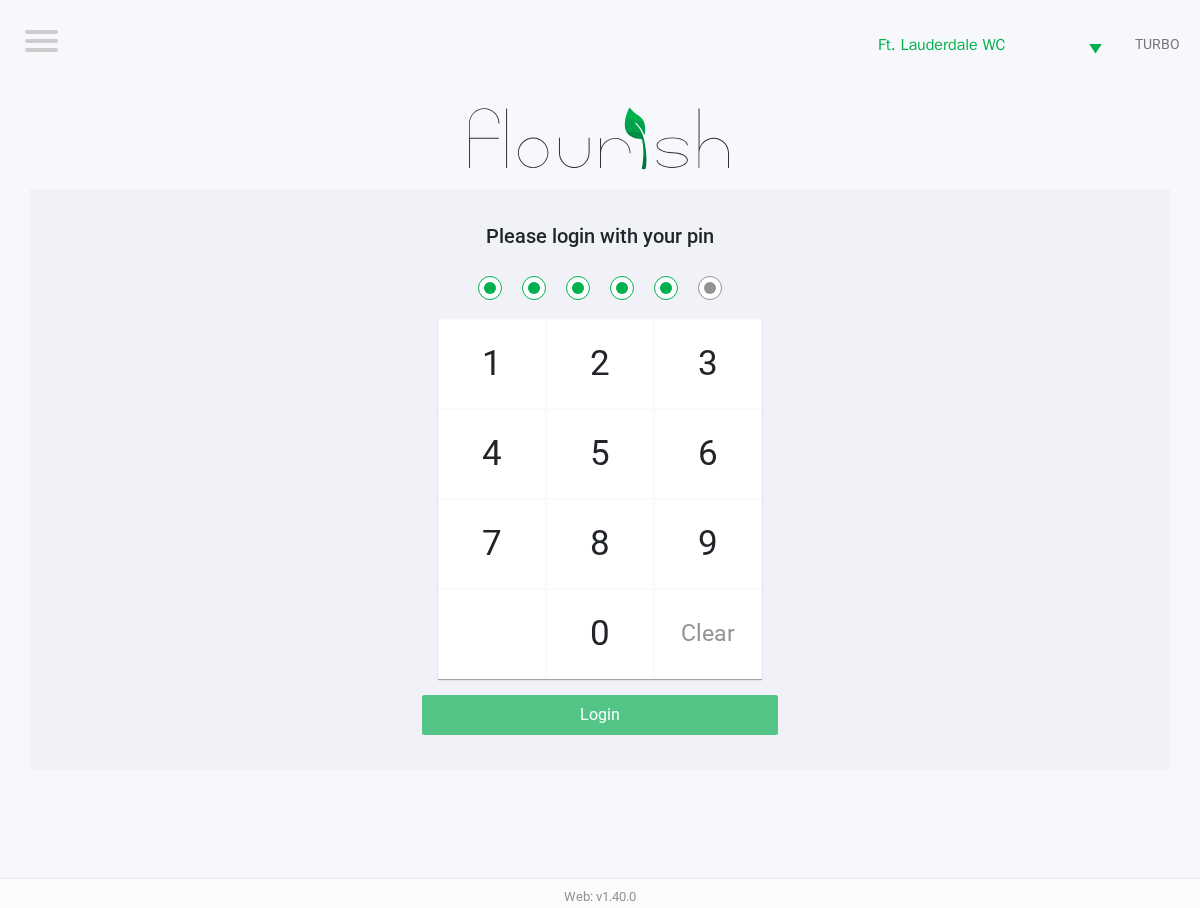 click on "2" 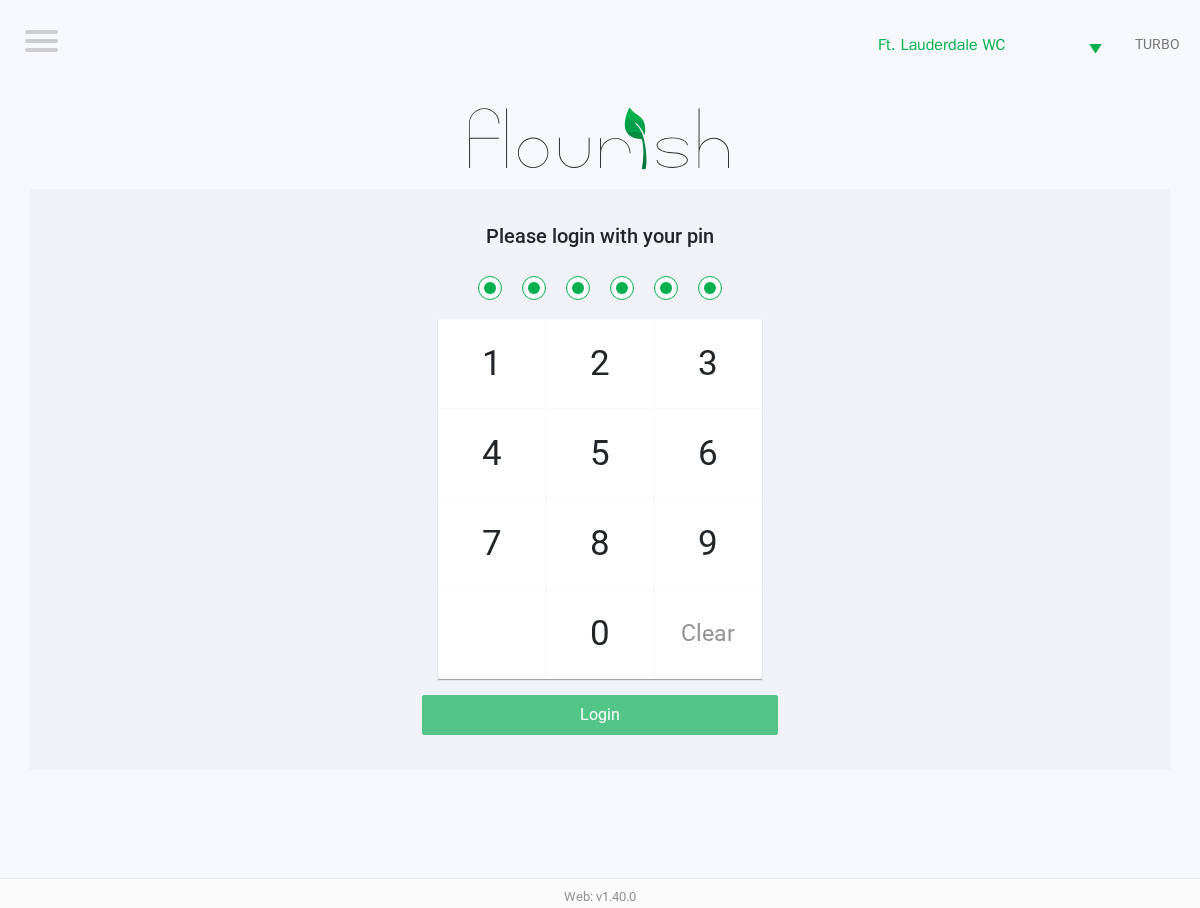 checkbox on "true" 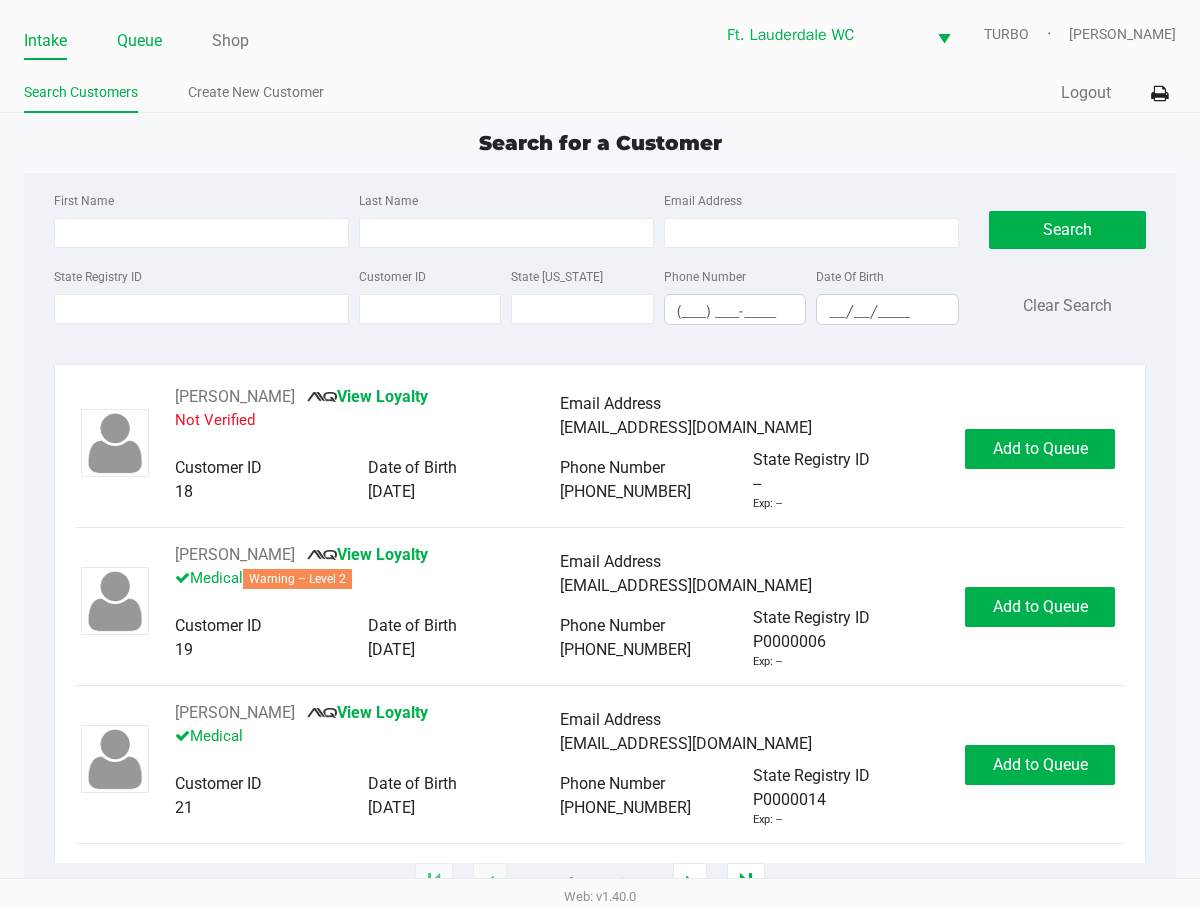 click on "Queue" 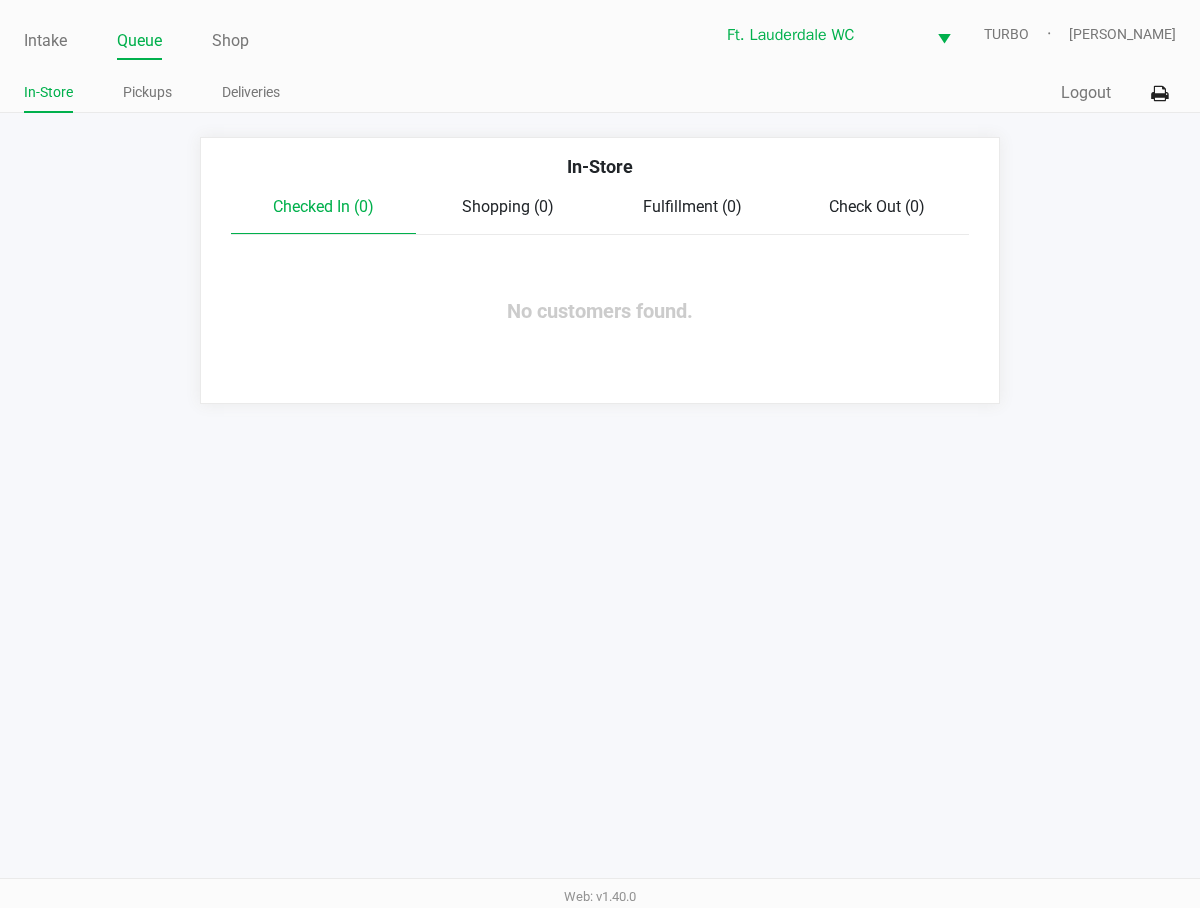click on "Pickups" 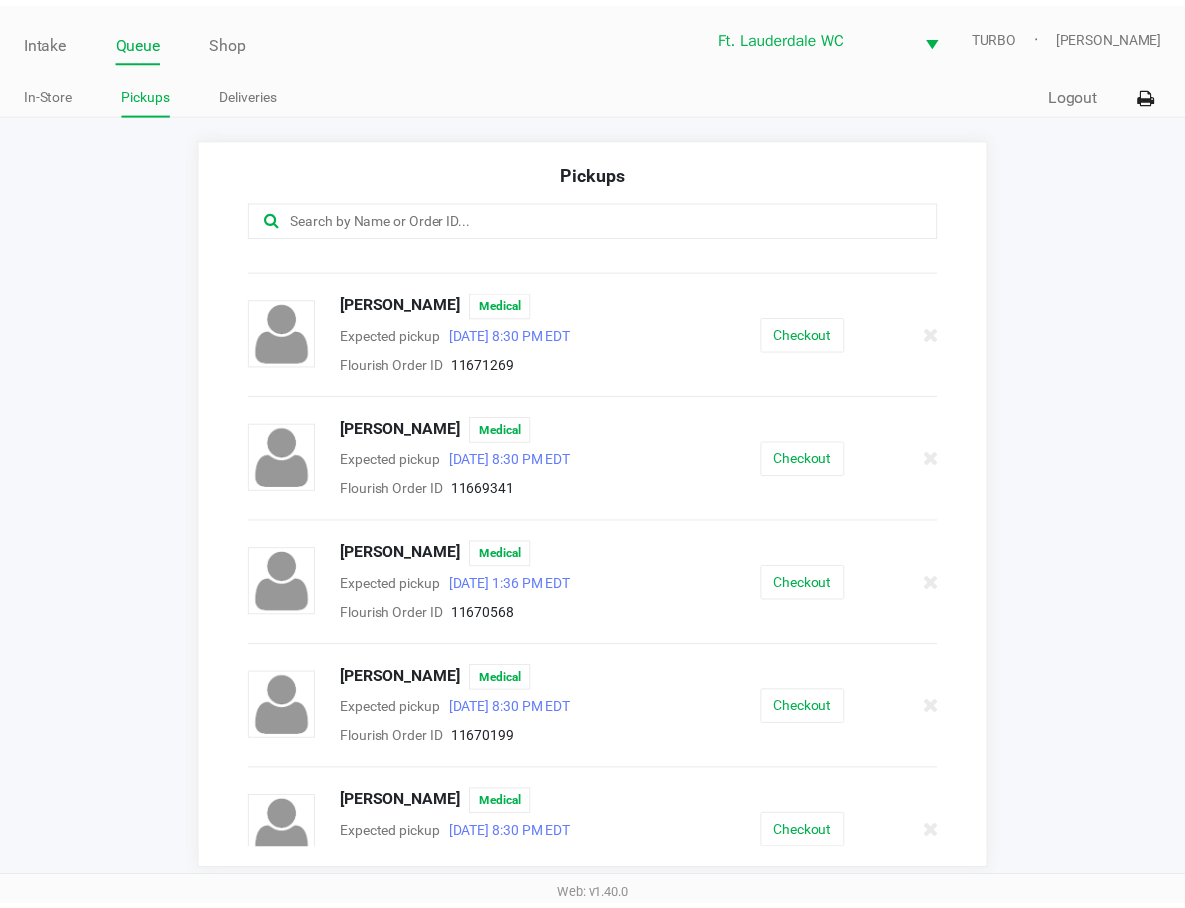 scroll, scrollTop: 744, scrollLeft: 0, axis: vertical 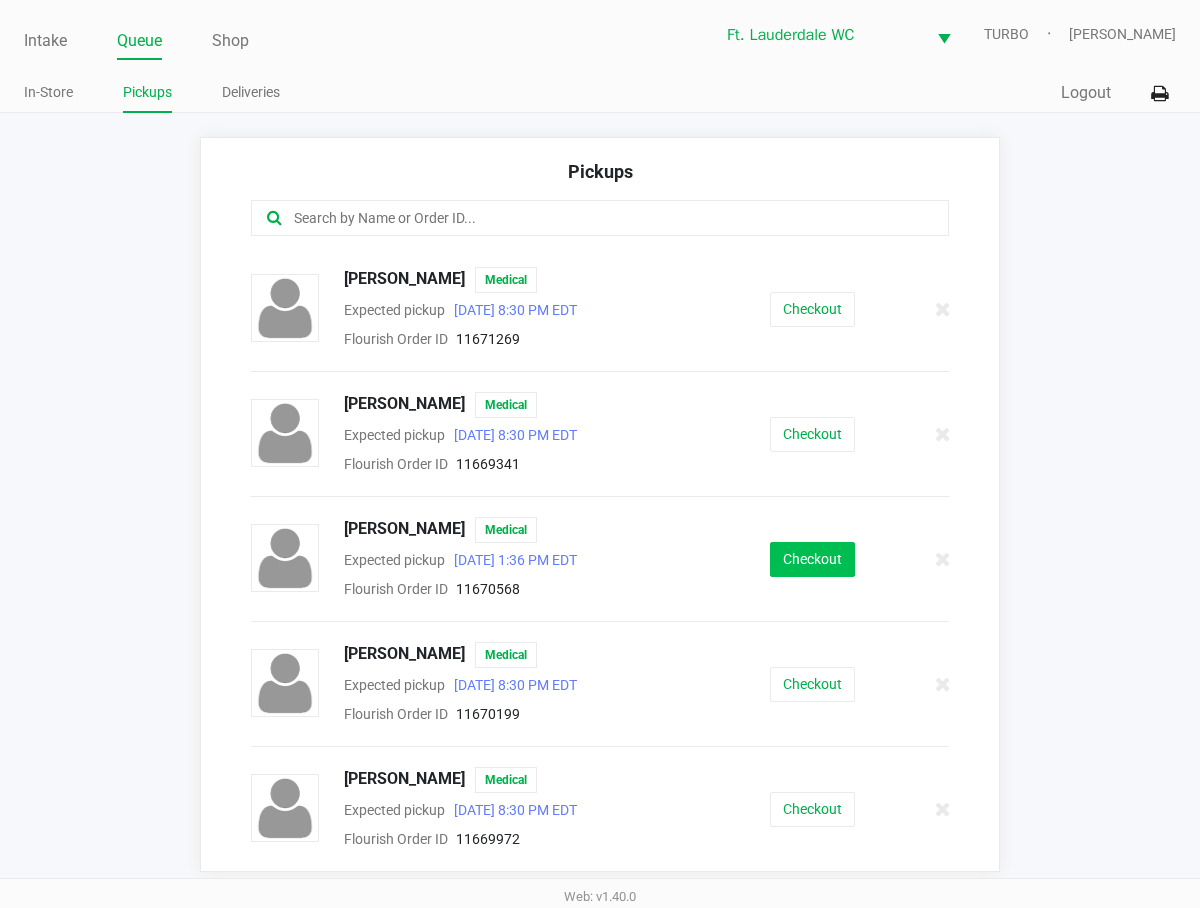 click on "Checkout" 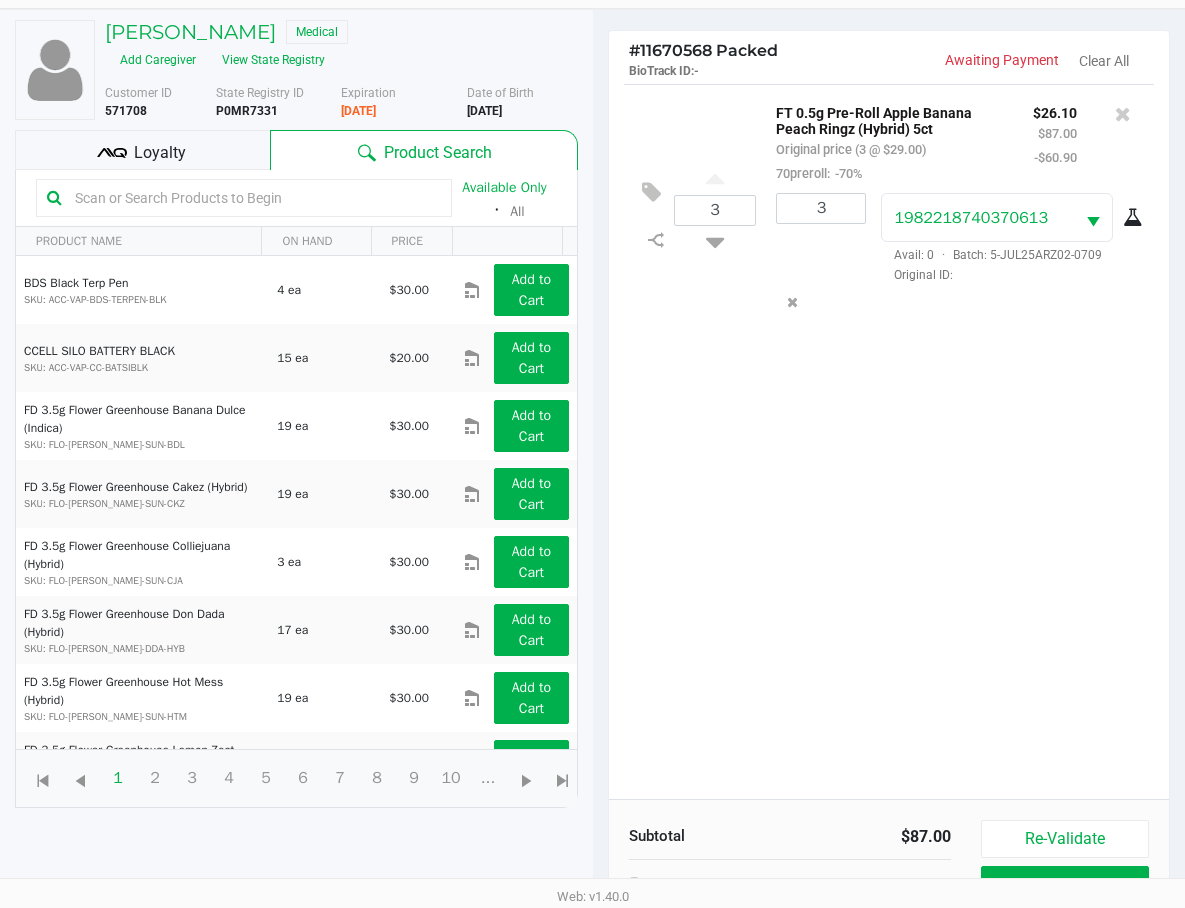 scroll, scrollTop: 237, scrollLeft: 0, axis: vertical 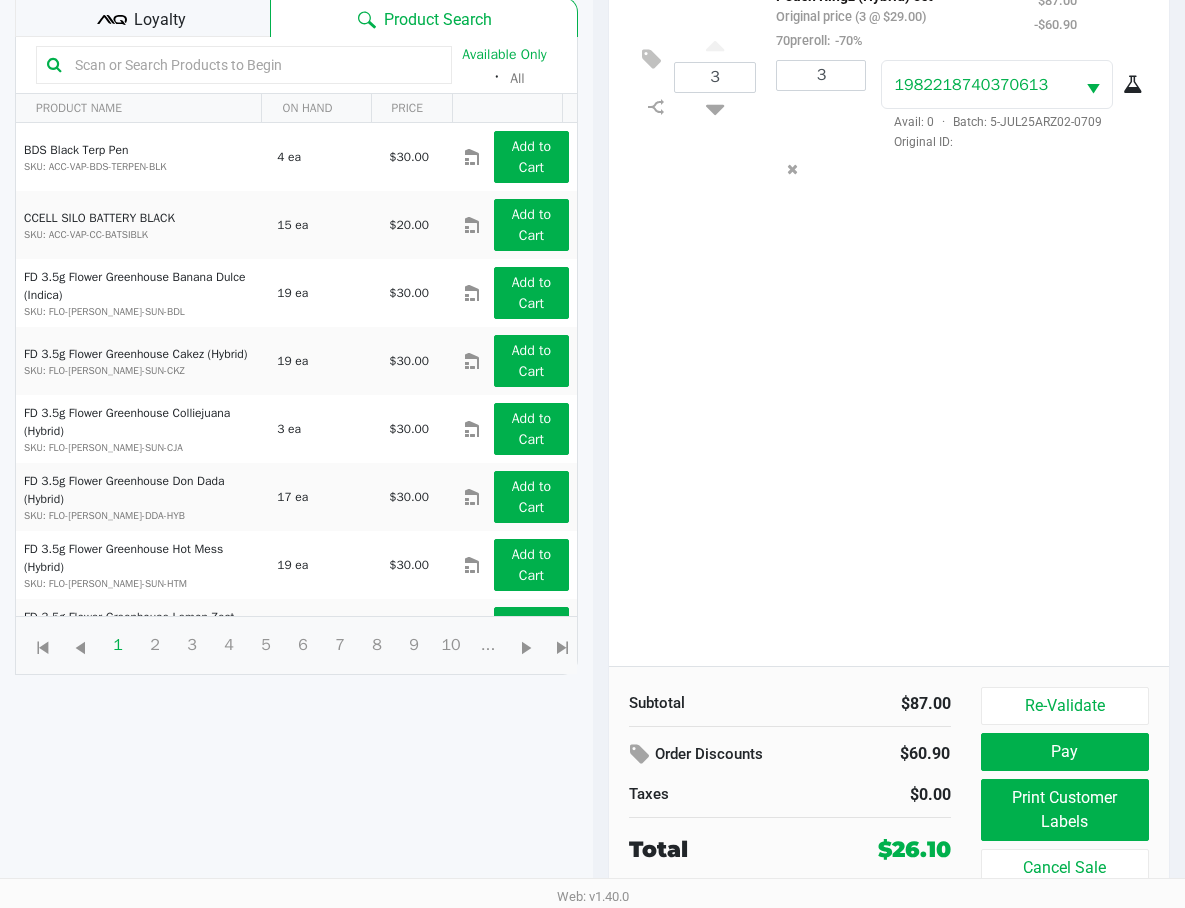 click on "Print Customer Labels" 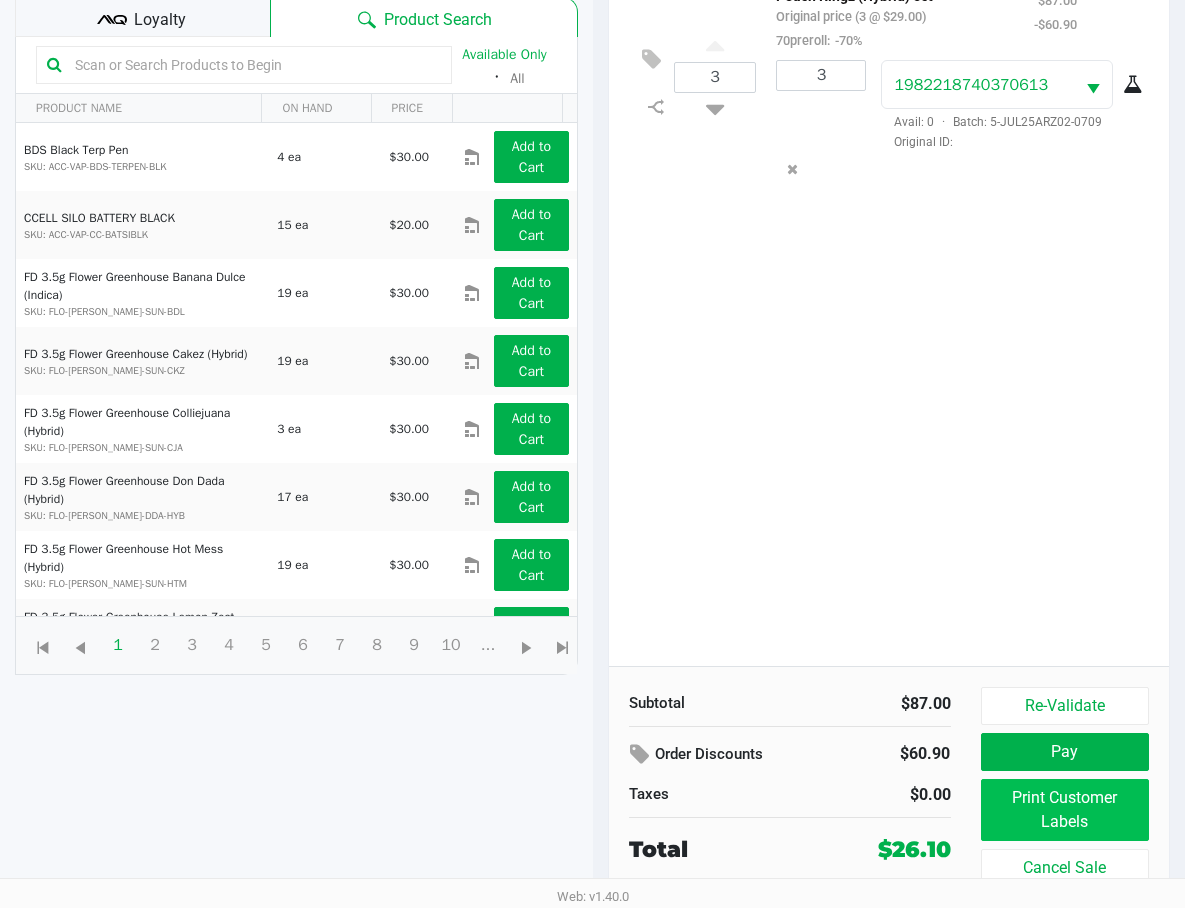 scroll, scrollTop: 0, scrollLeft: 0, axis: both 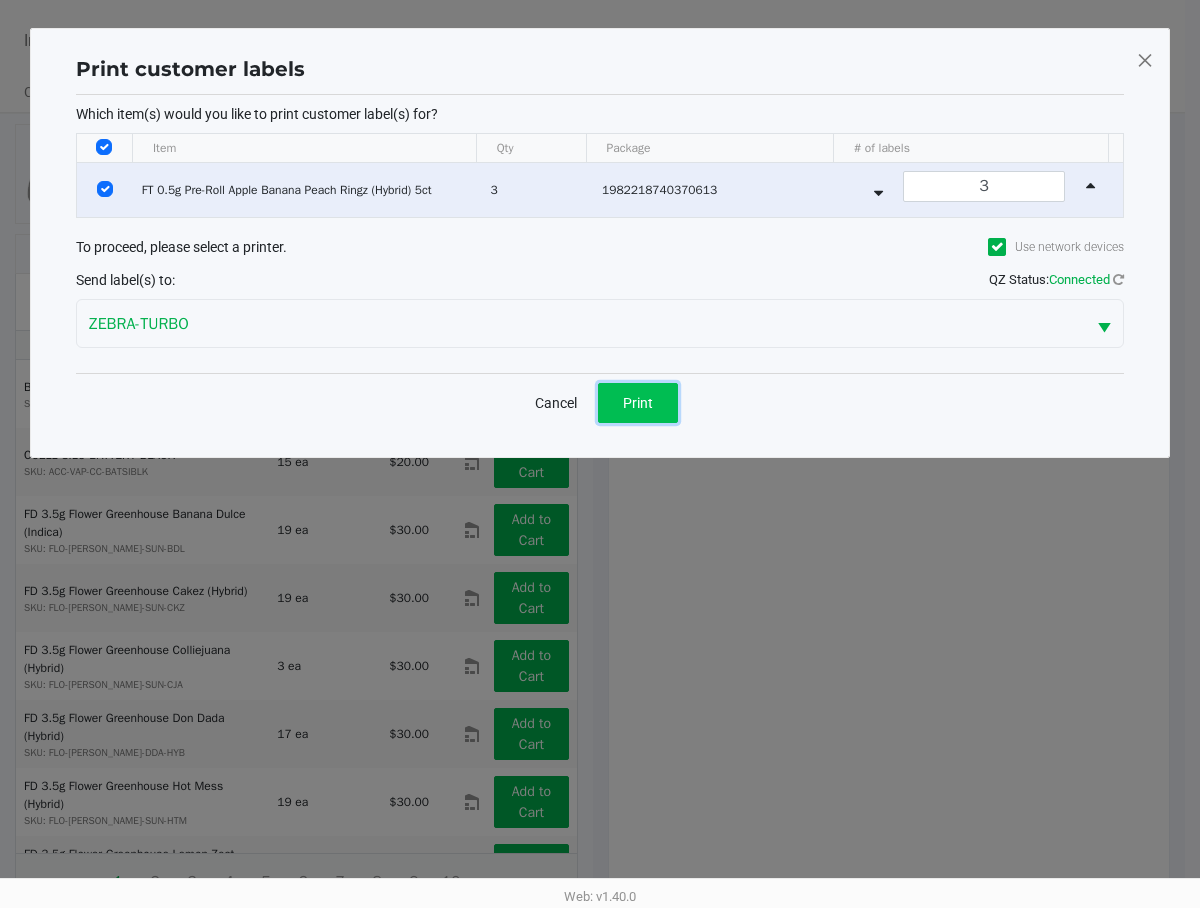 click on "Print" 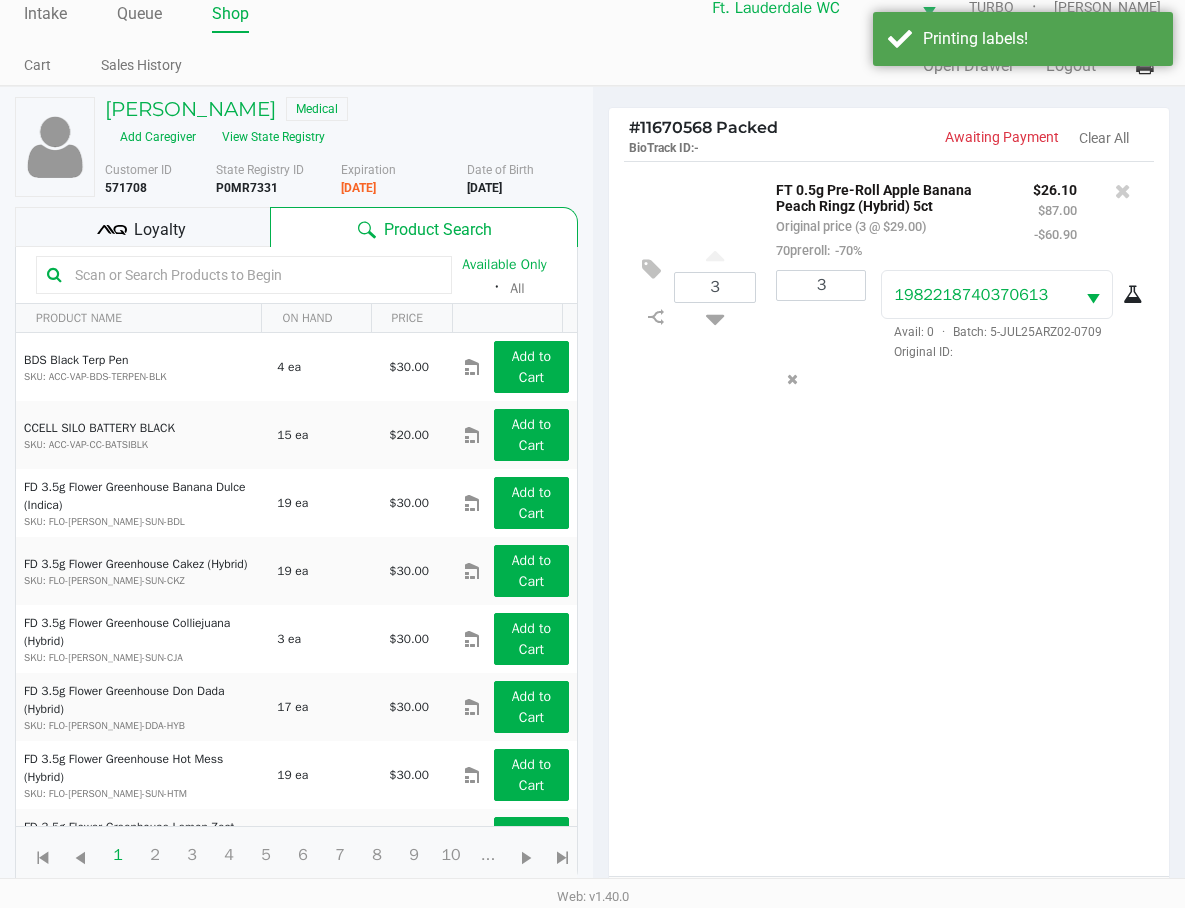 scroll, scrollTop: 237, scrollLeft: 0, axis: vertical 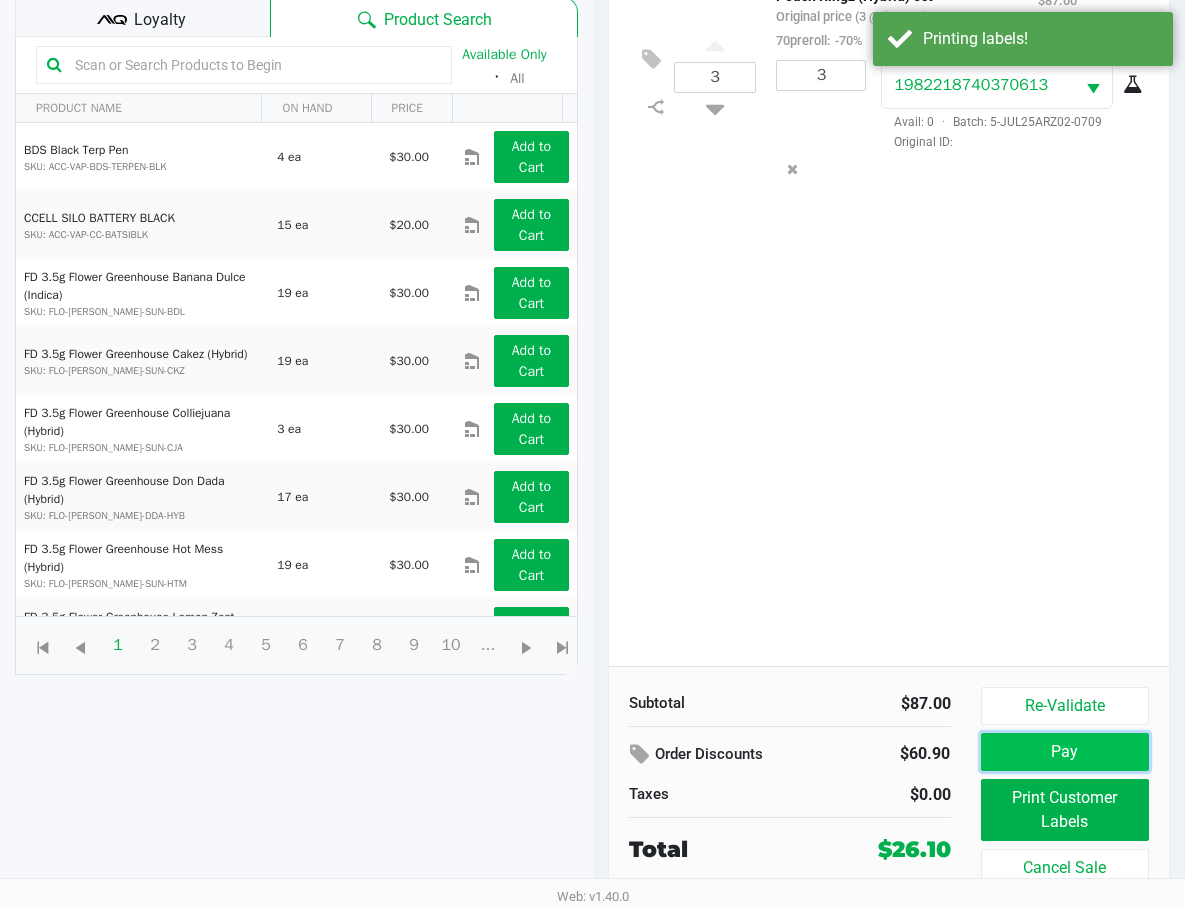 click on "Pay" 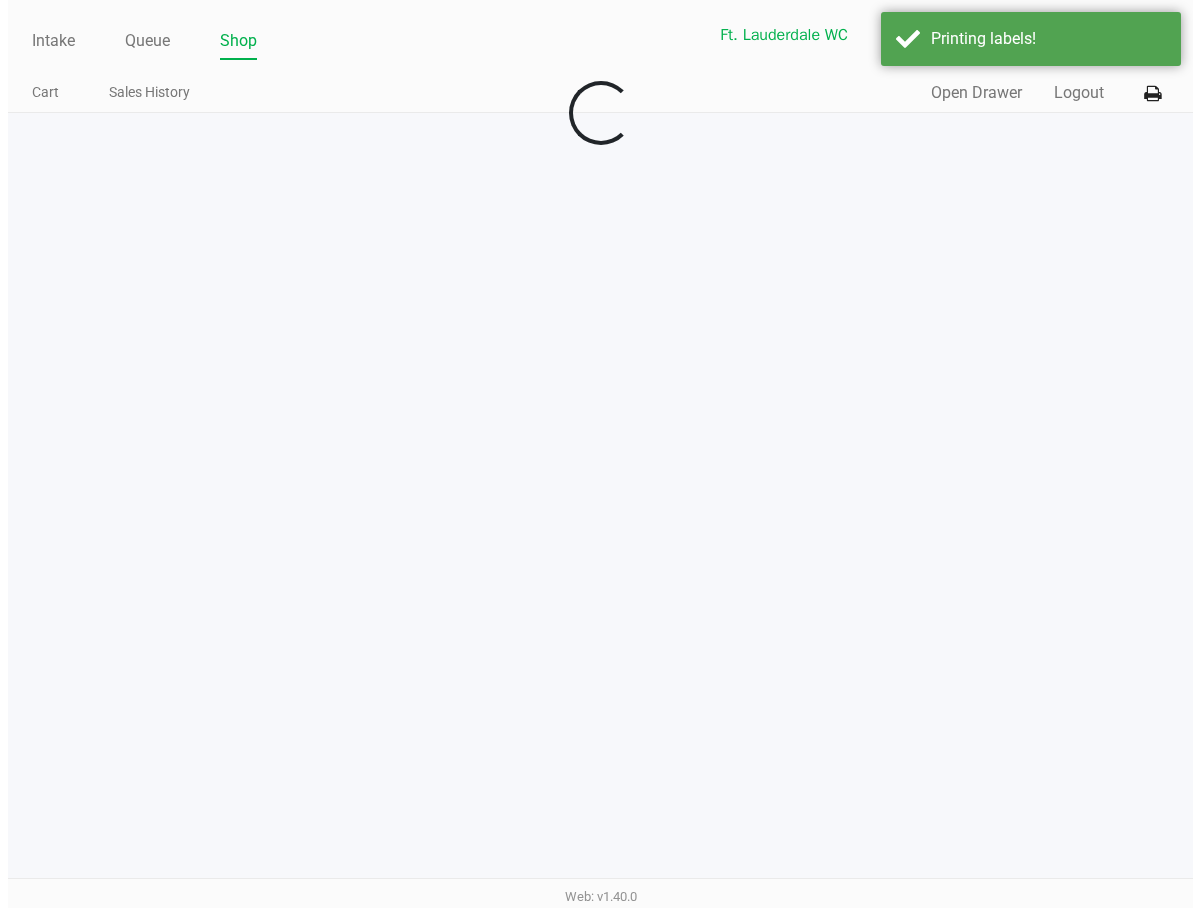 scroll, scrollTop: 0, scrollLeft: 0, axis: both 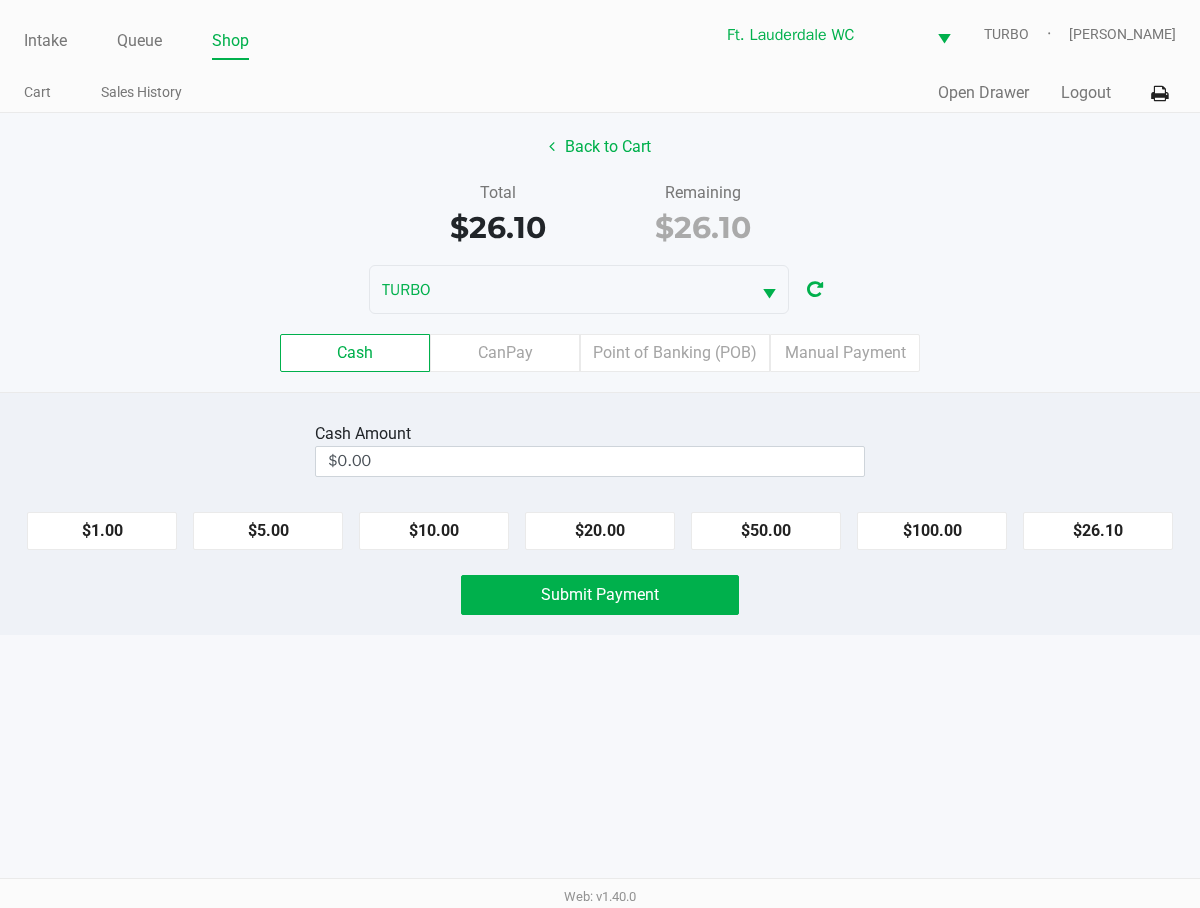 click on "CanPay" 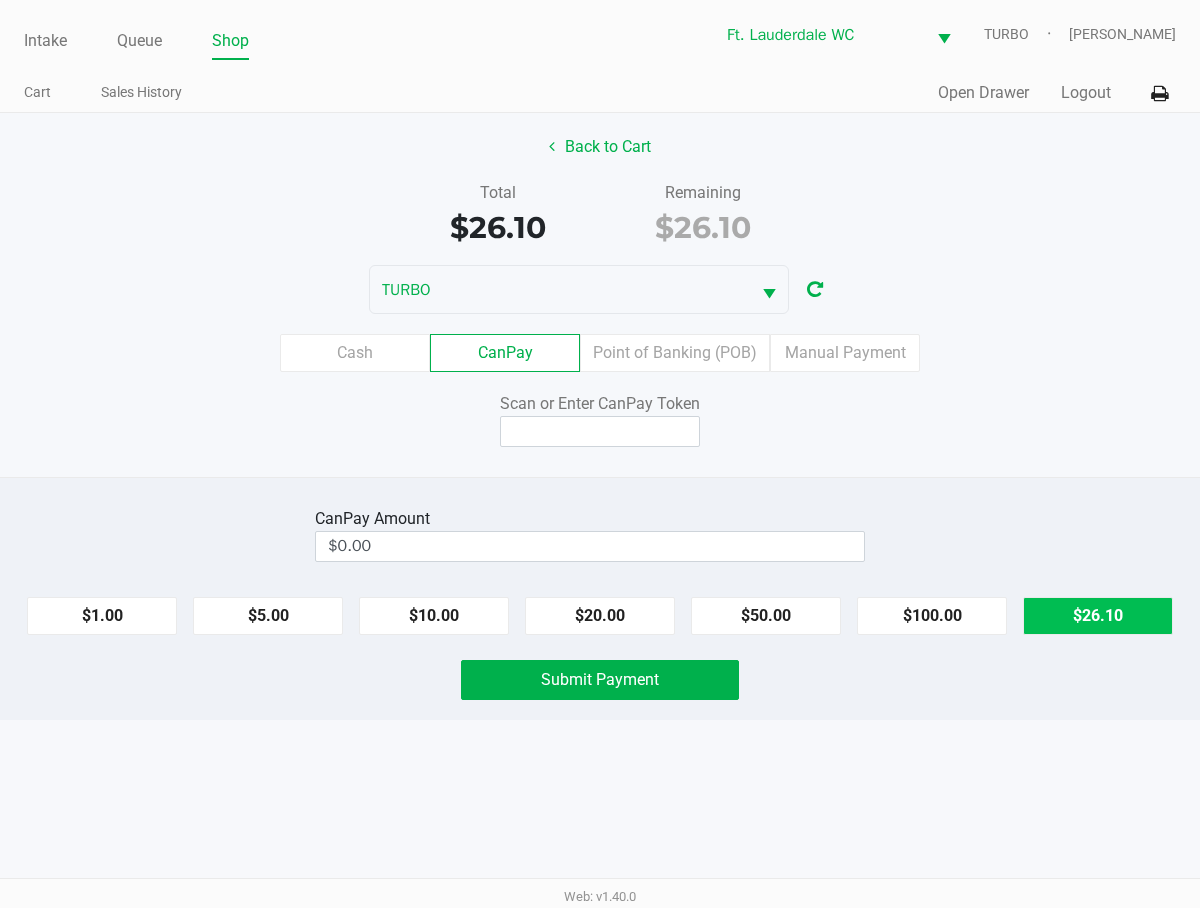 click on "$26.10" 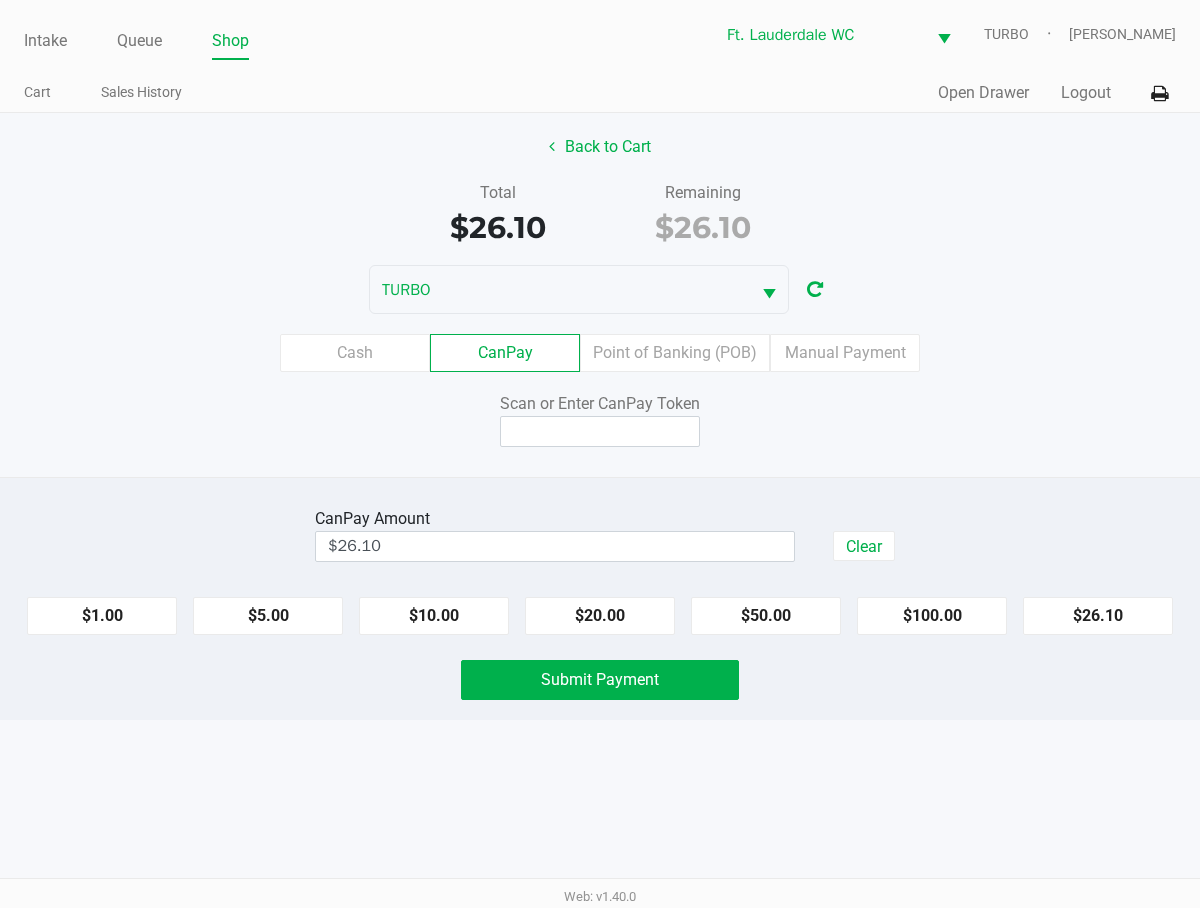 click 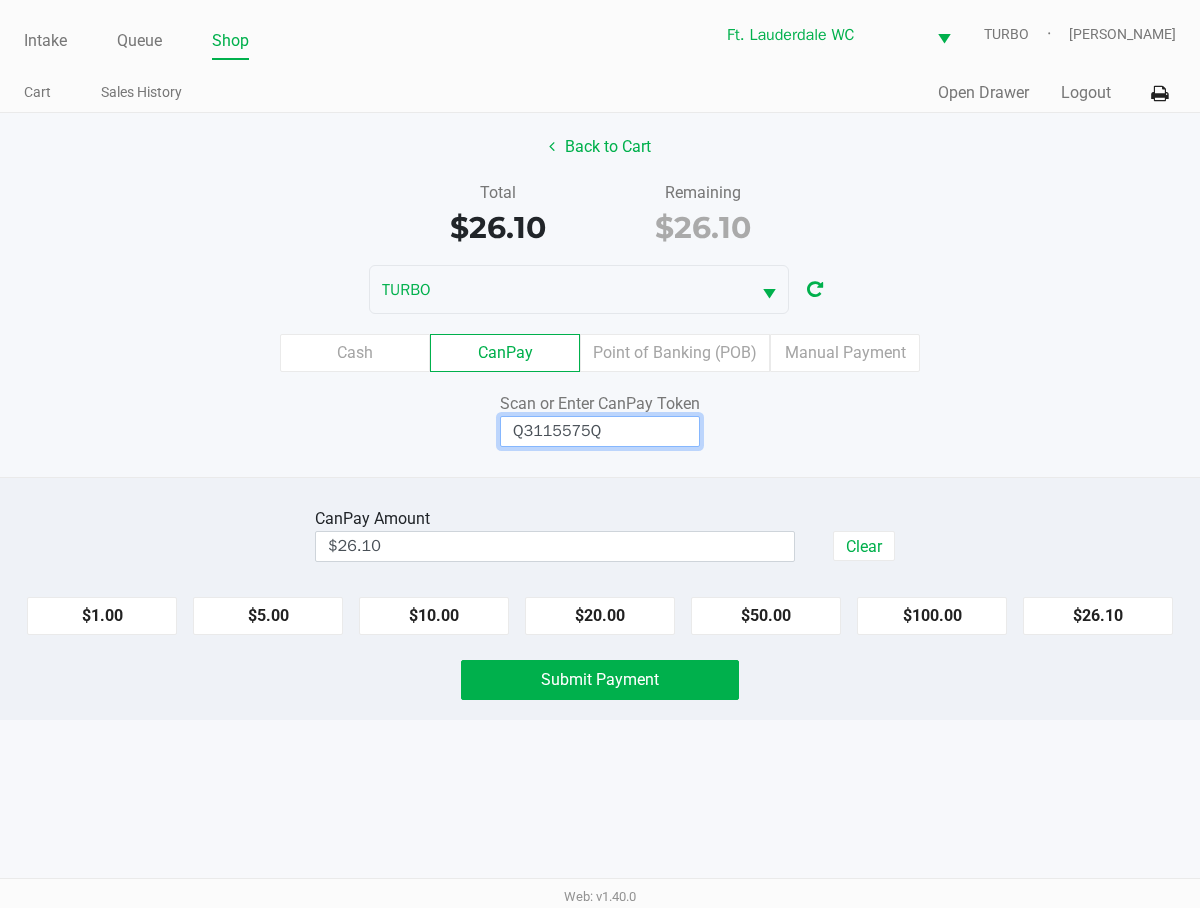 type on "Q3115575Q" 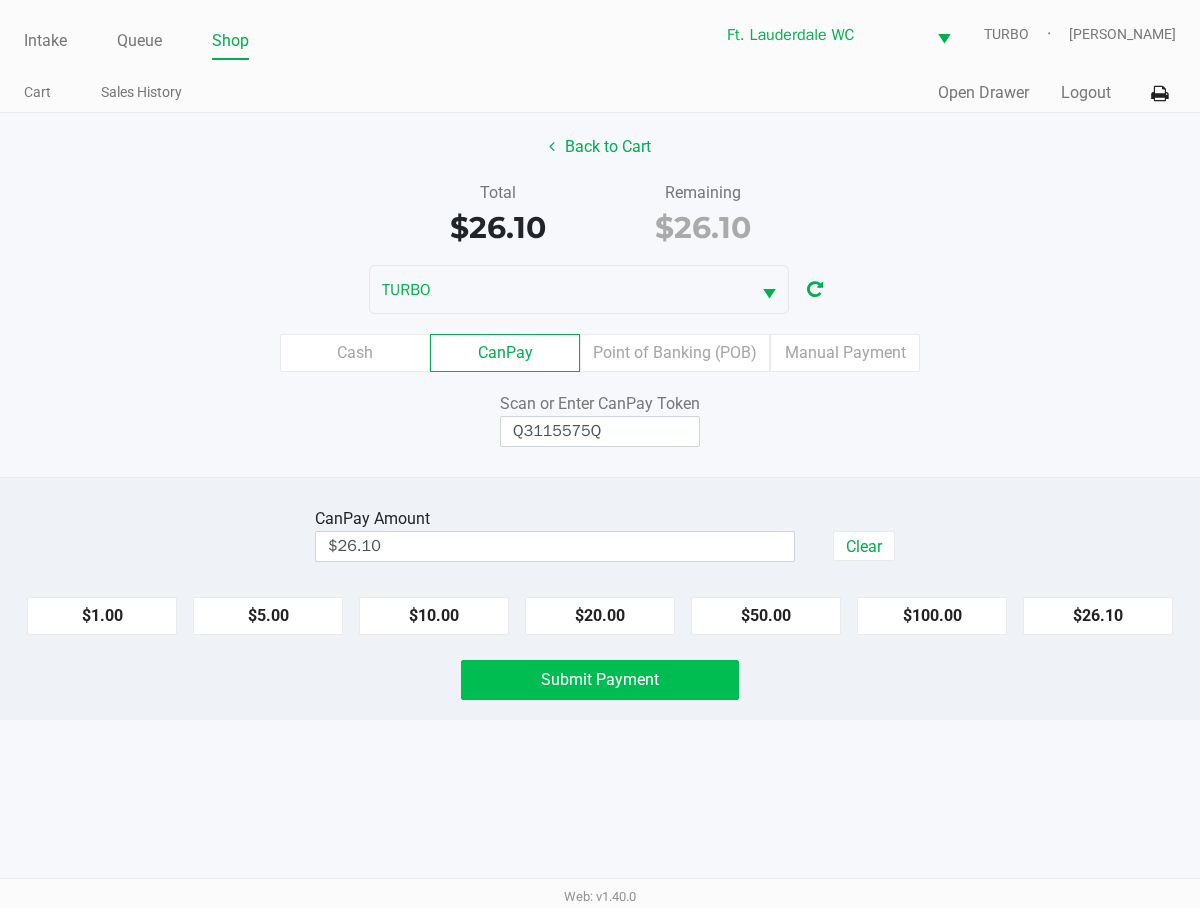 click on "Submit Payment" 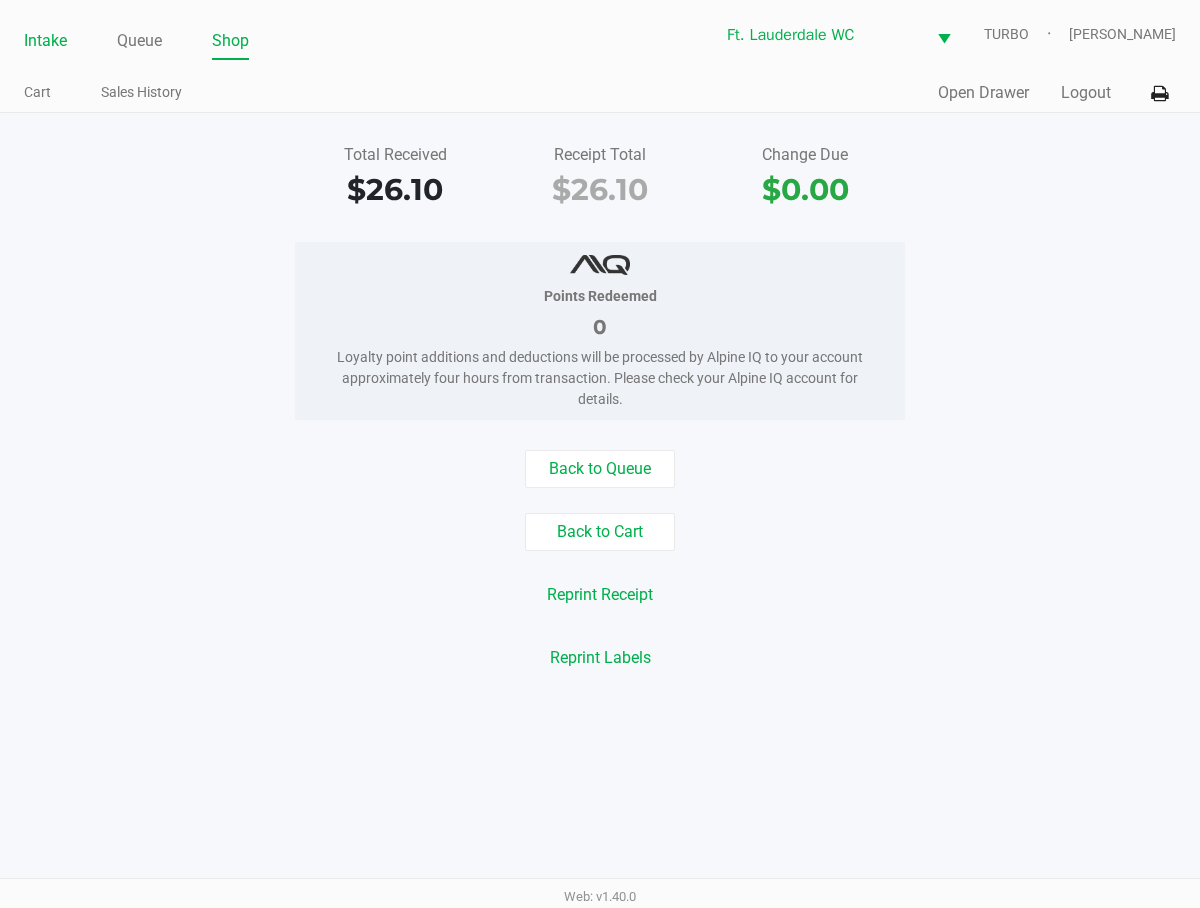 click on "Intake" 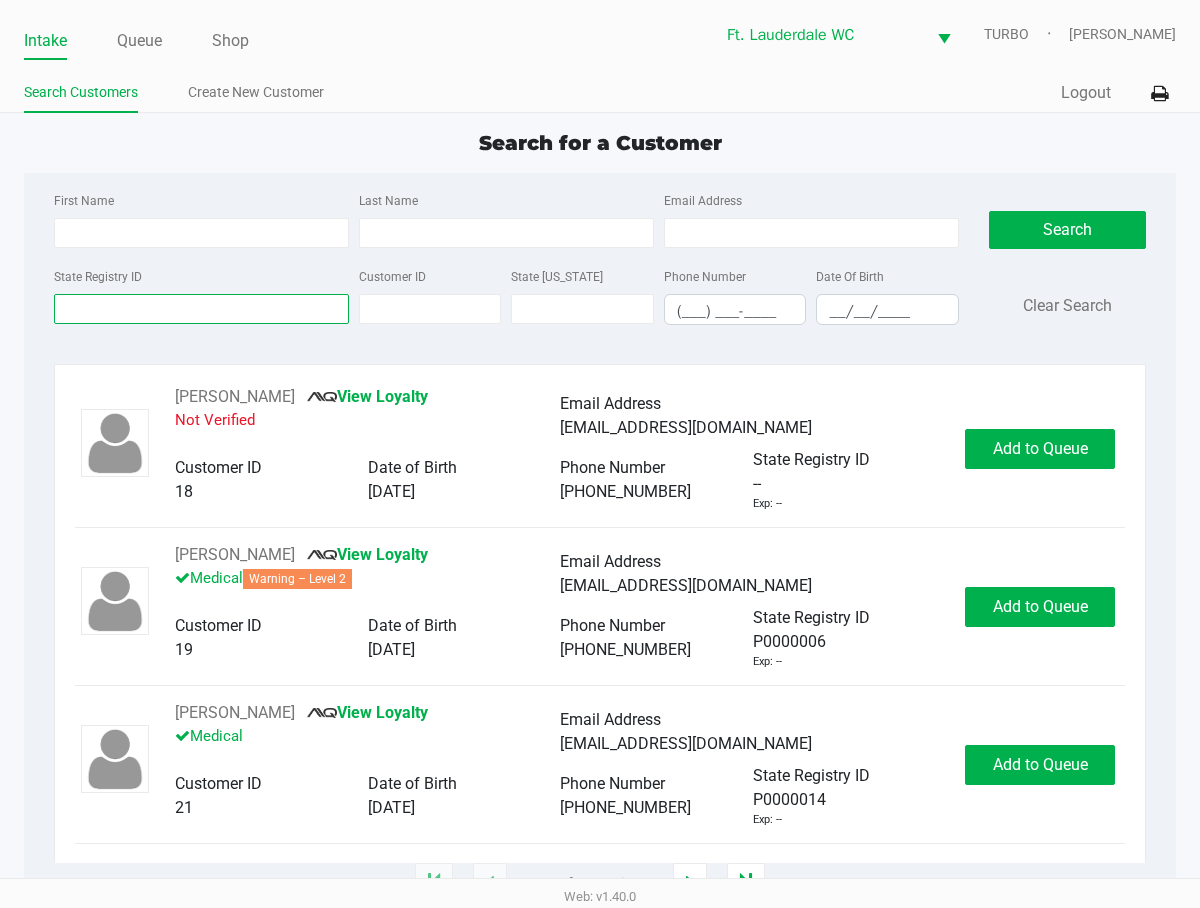 click on "State Registry ID" at bounding box center [201, 309] 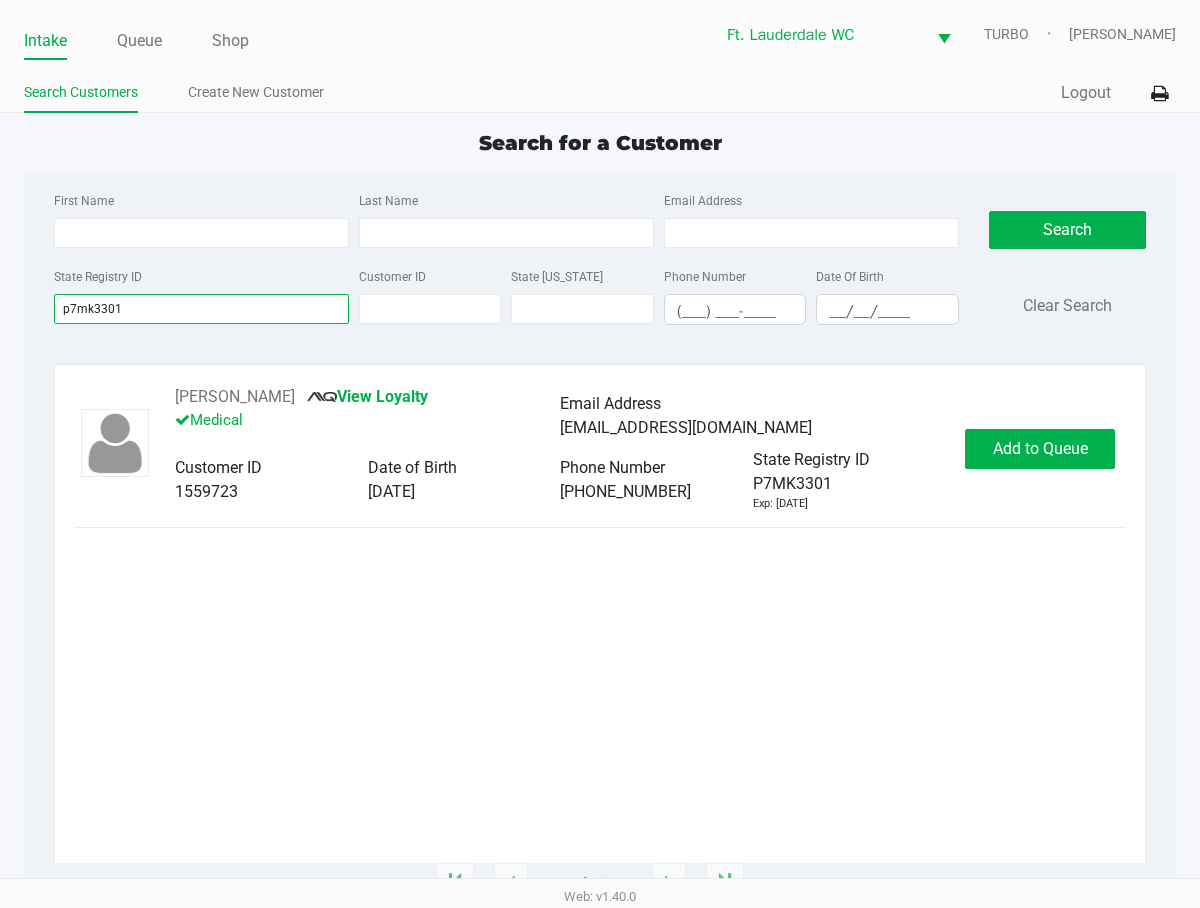 type on "p7mk3301" 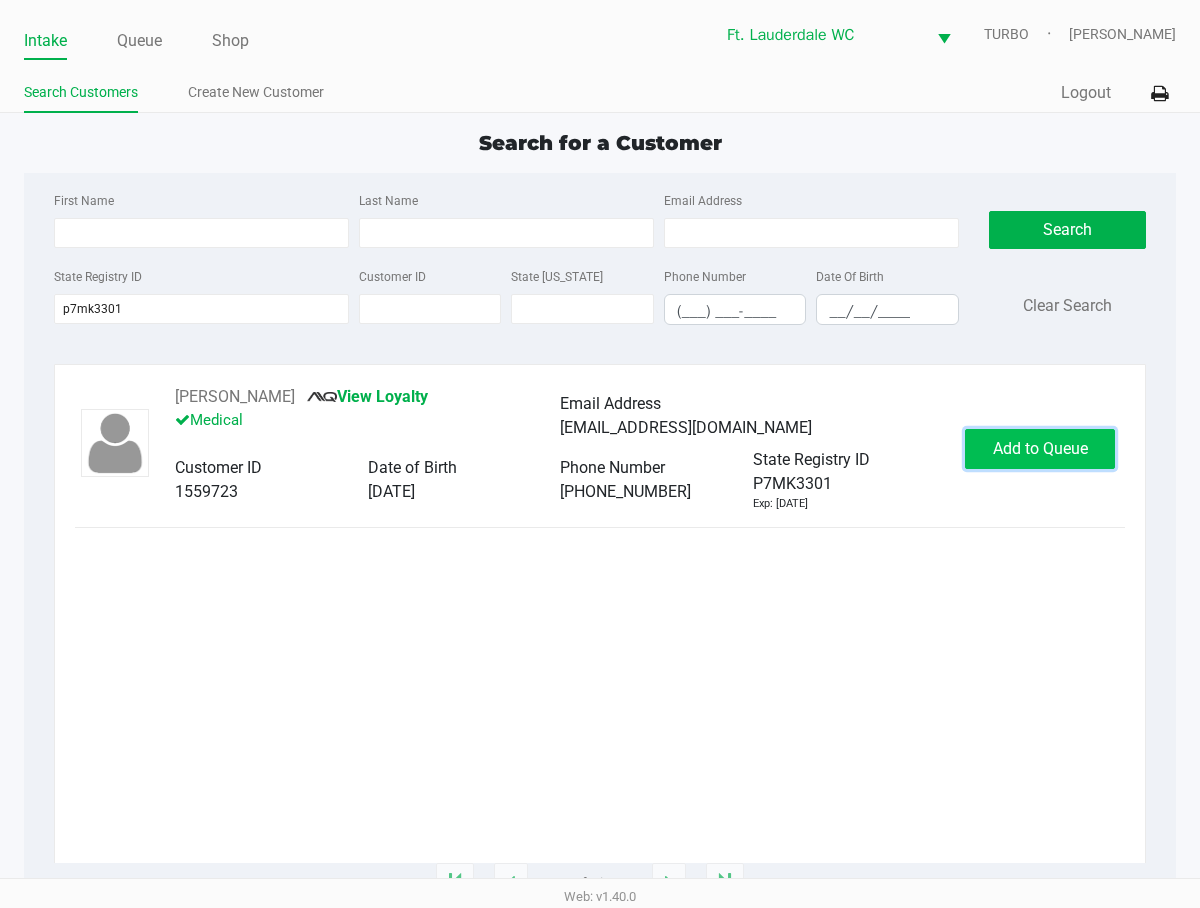 click on "Add to Queue" 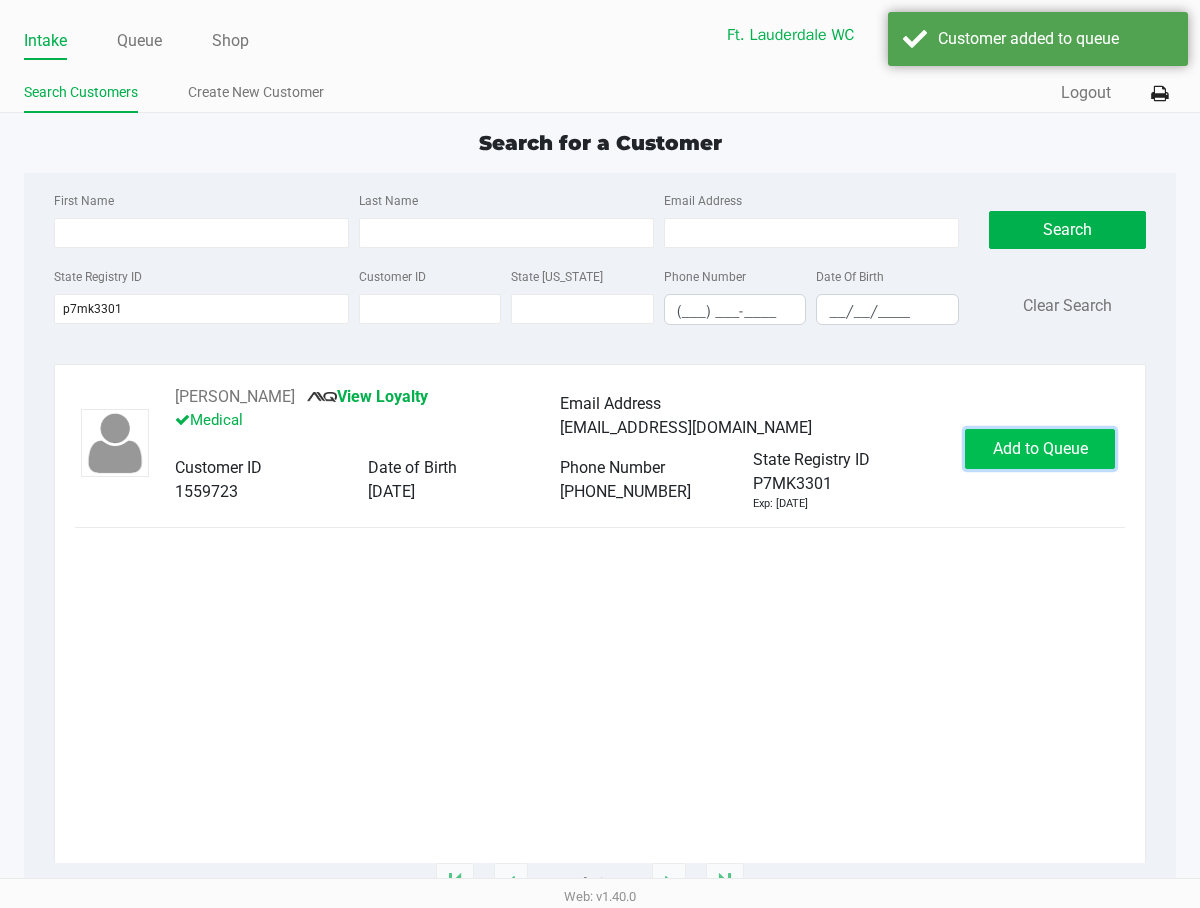 click on "Add to Queue" 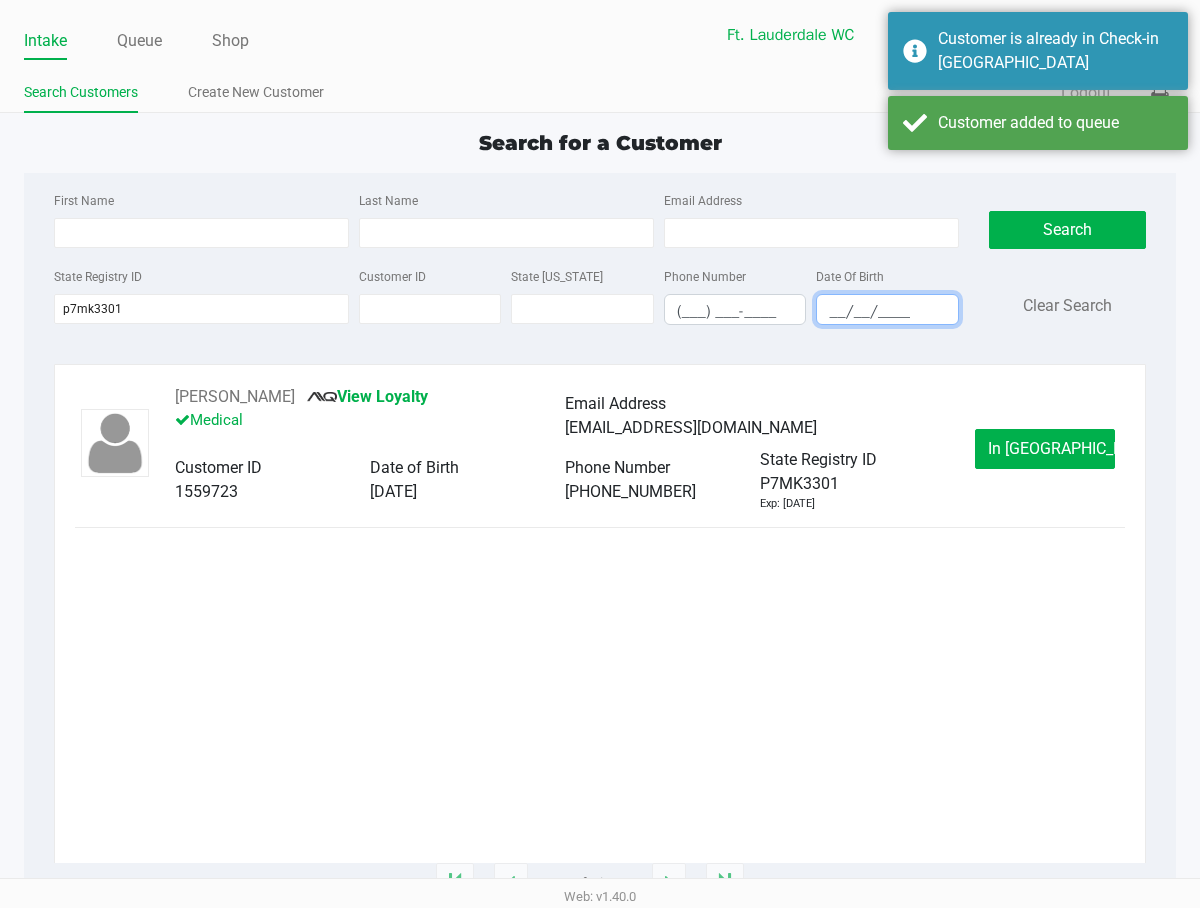 click on "__/__/____" at bounding box center (887, 311) 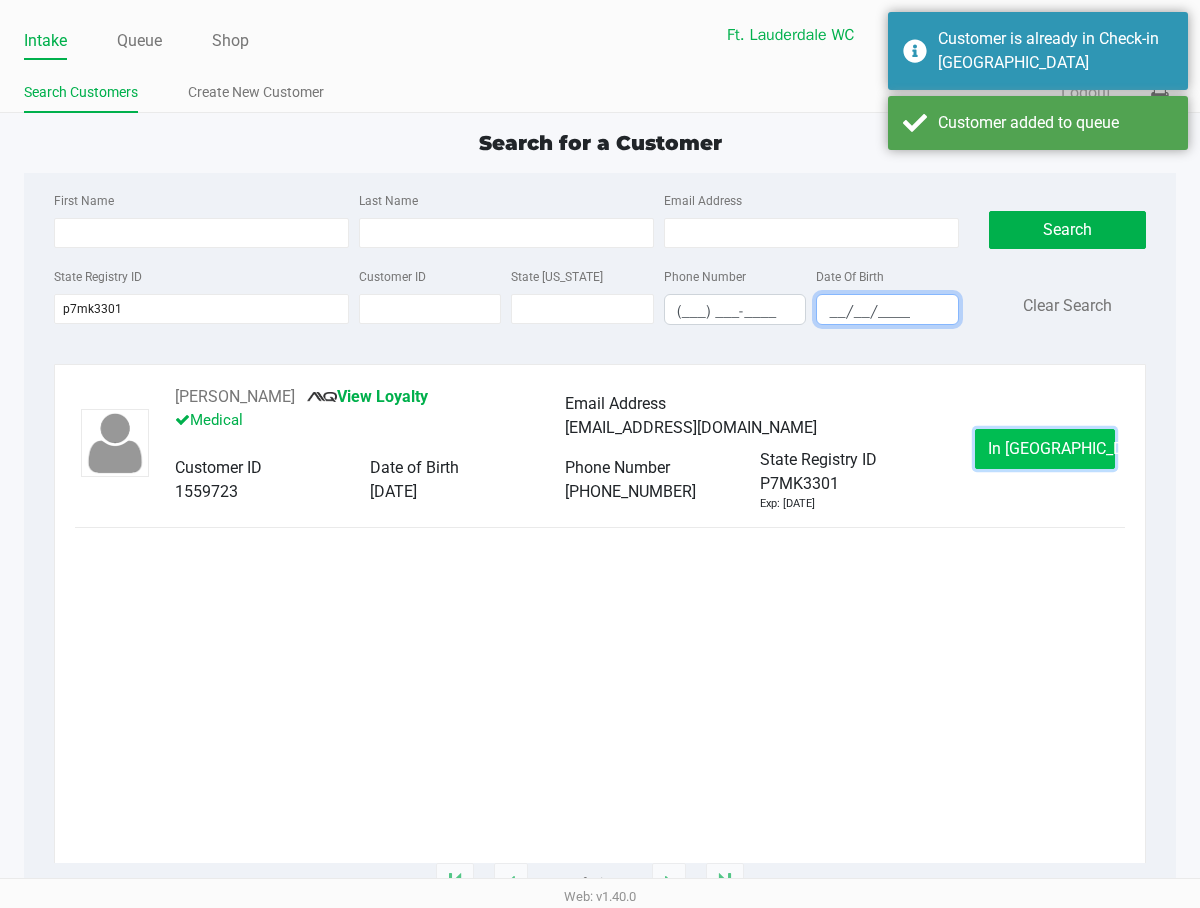 click on "In Queue" 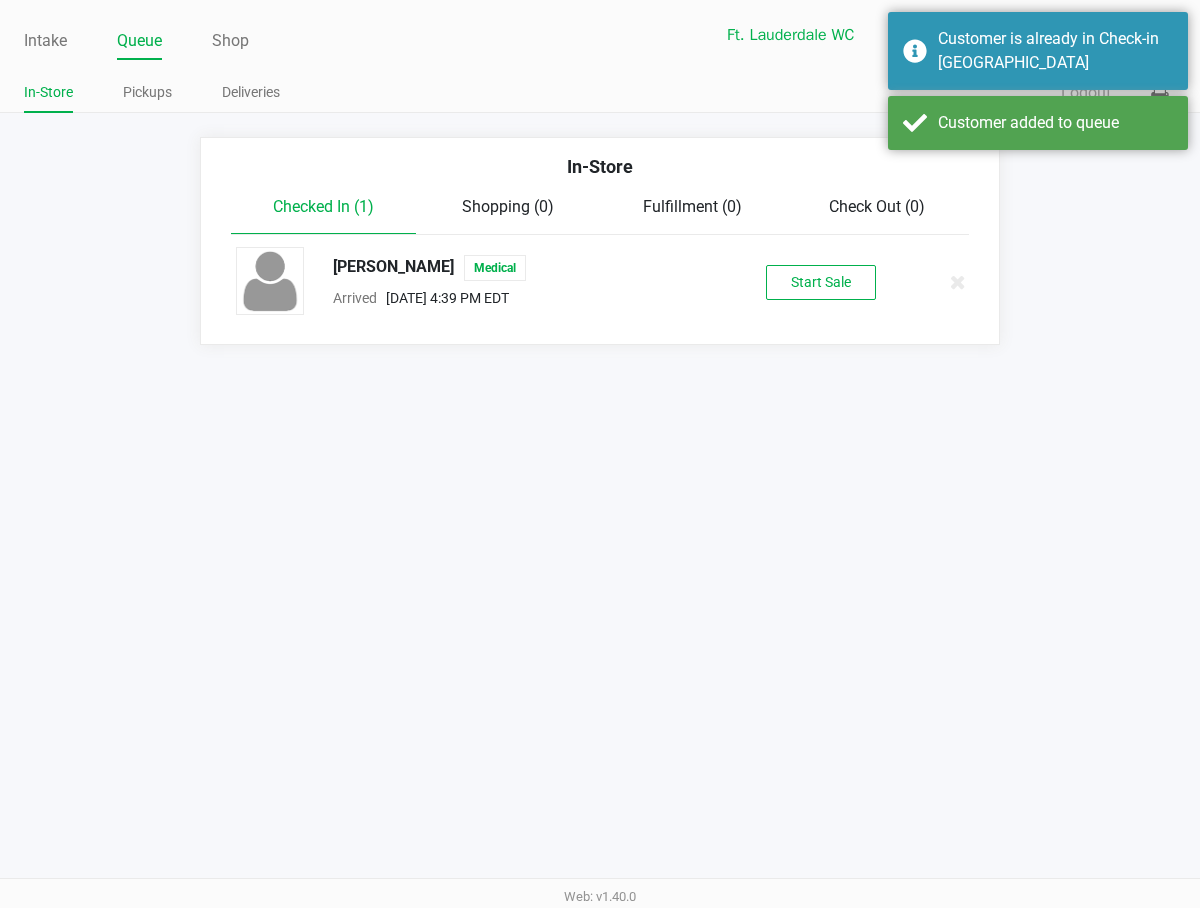 click on "Start Sale" 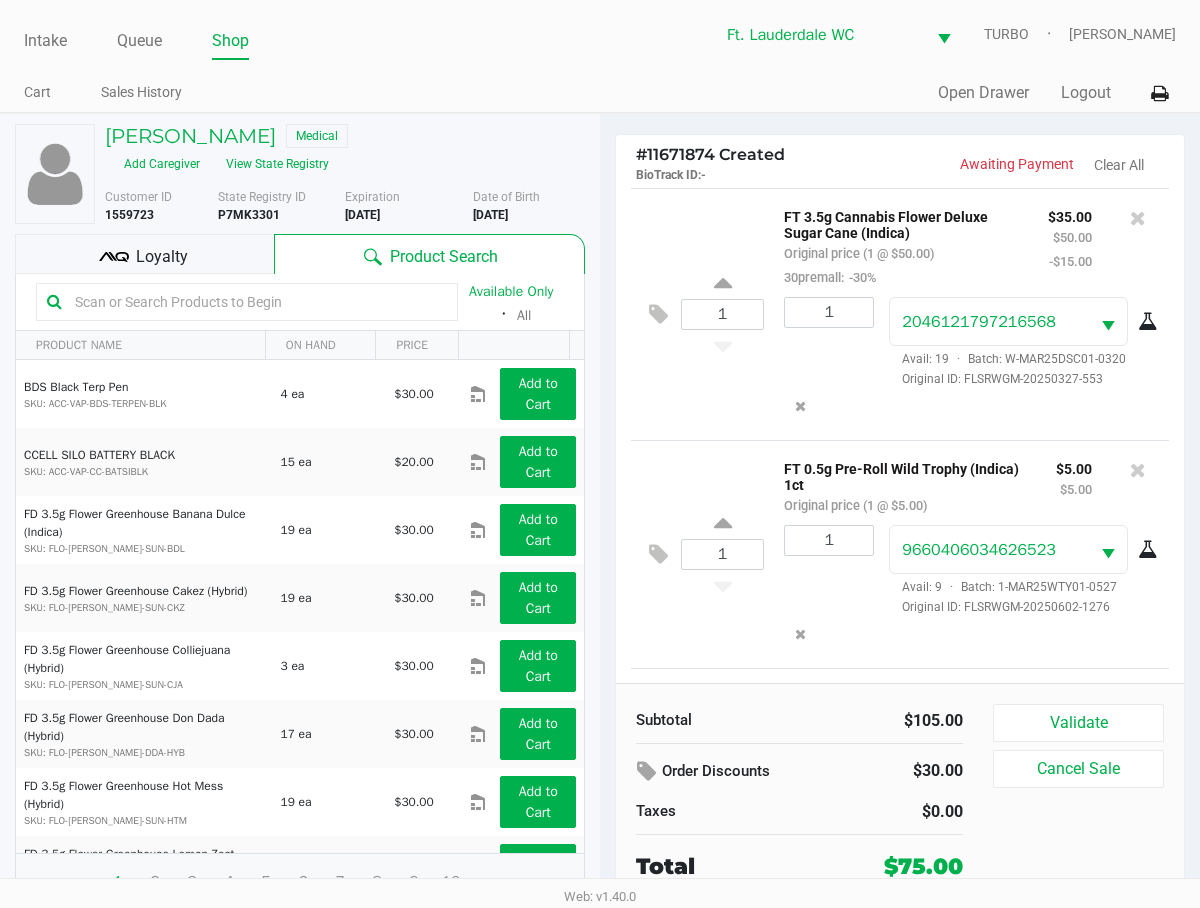 scroll, scrollTop: 231, scrollLeft: 0, axis: vertical 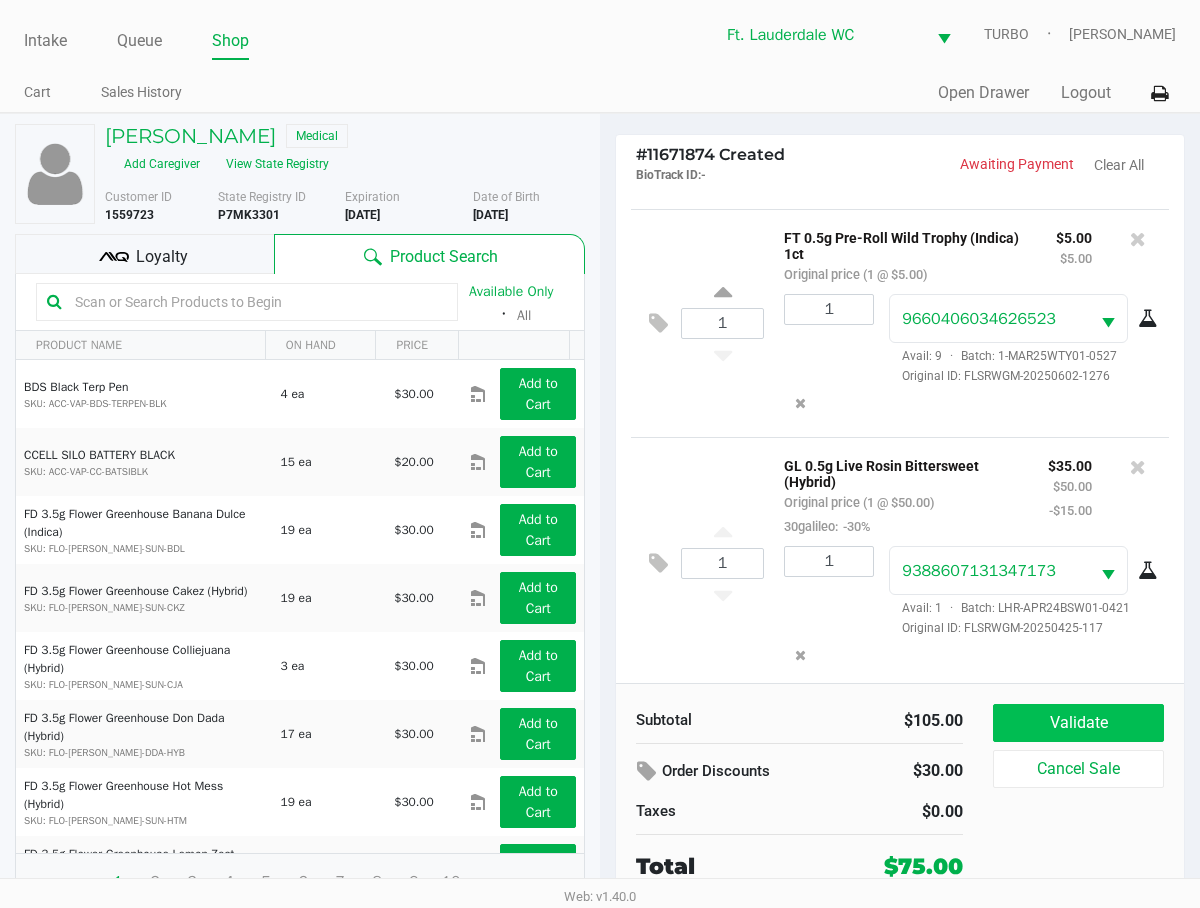 click on "Validate" 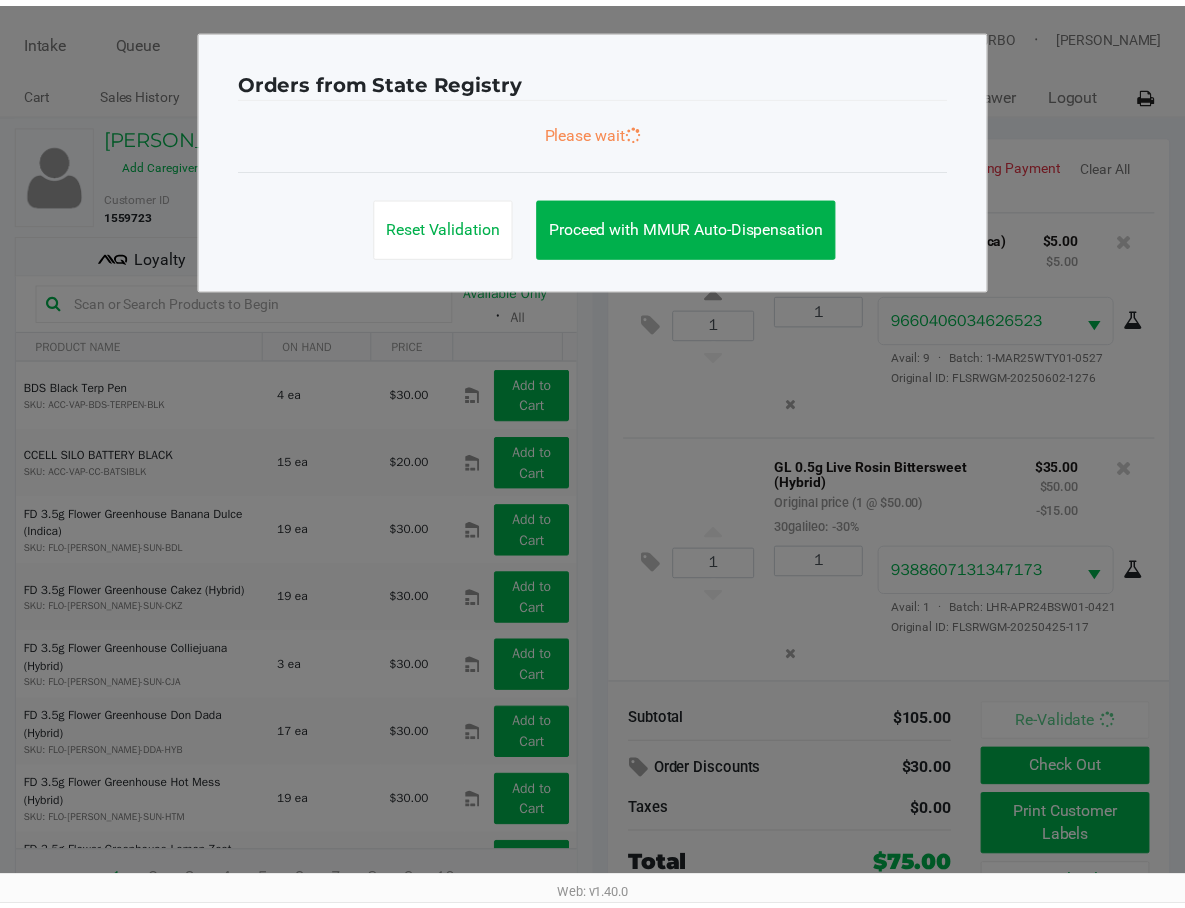 scroll, scrollTop: 243, scrollLeft: 0, axis: vertical 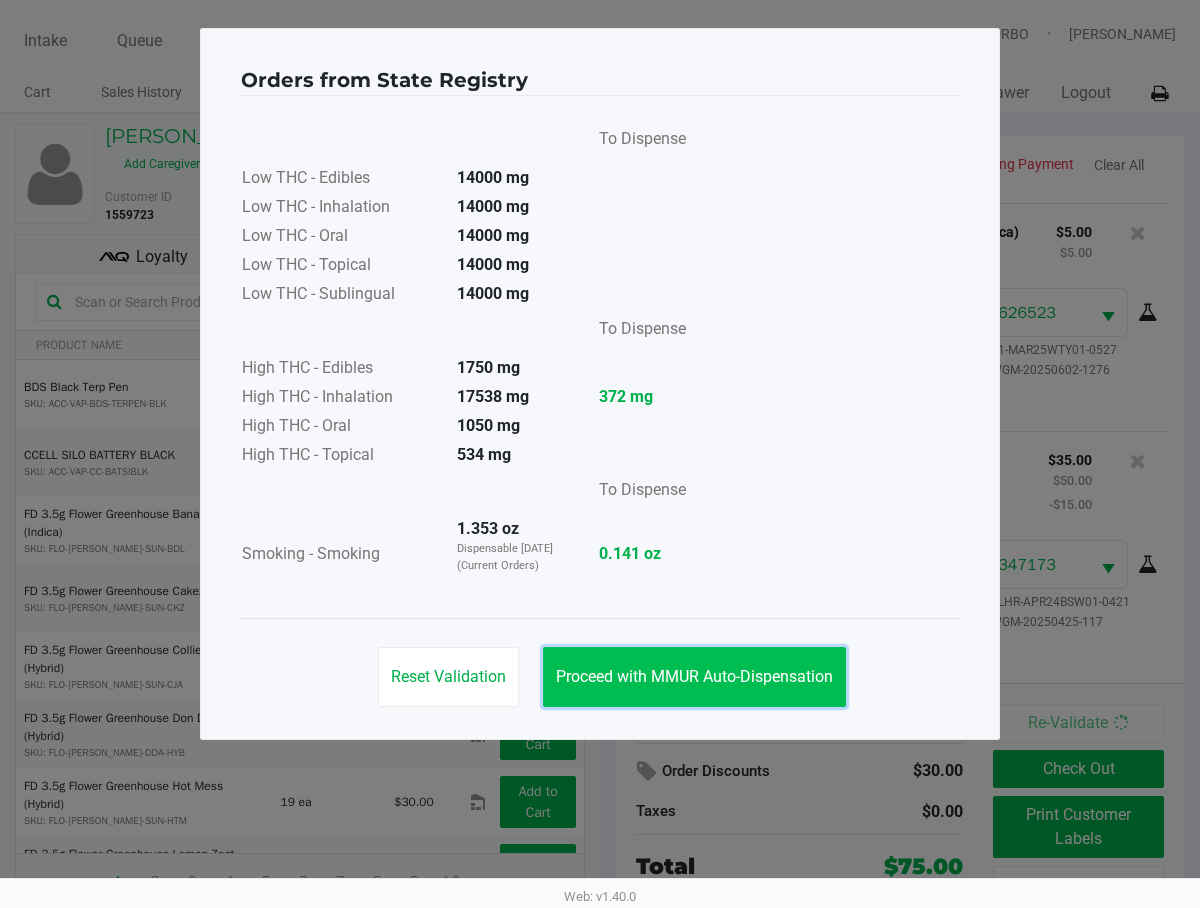 click on "Proceed with MMUR Auto-Dispensation" 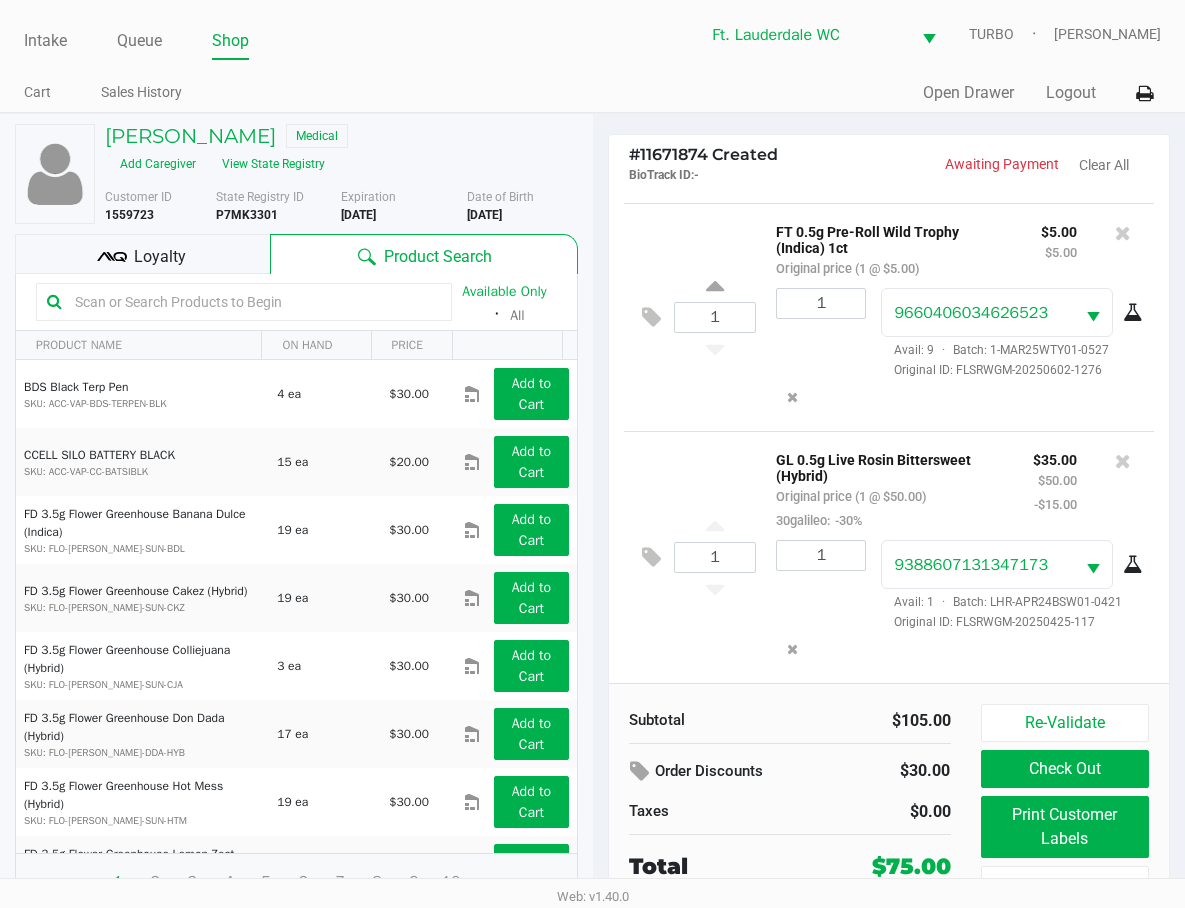click on "Check Out" 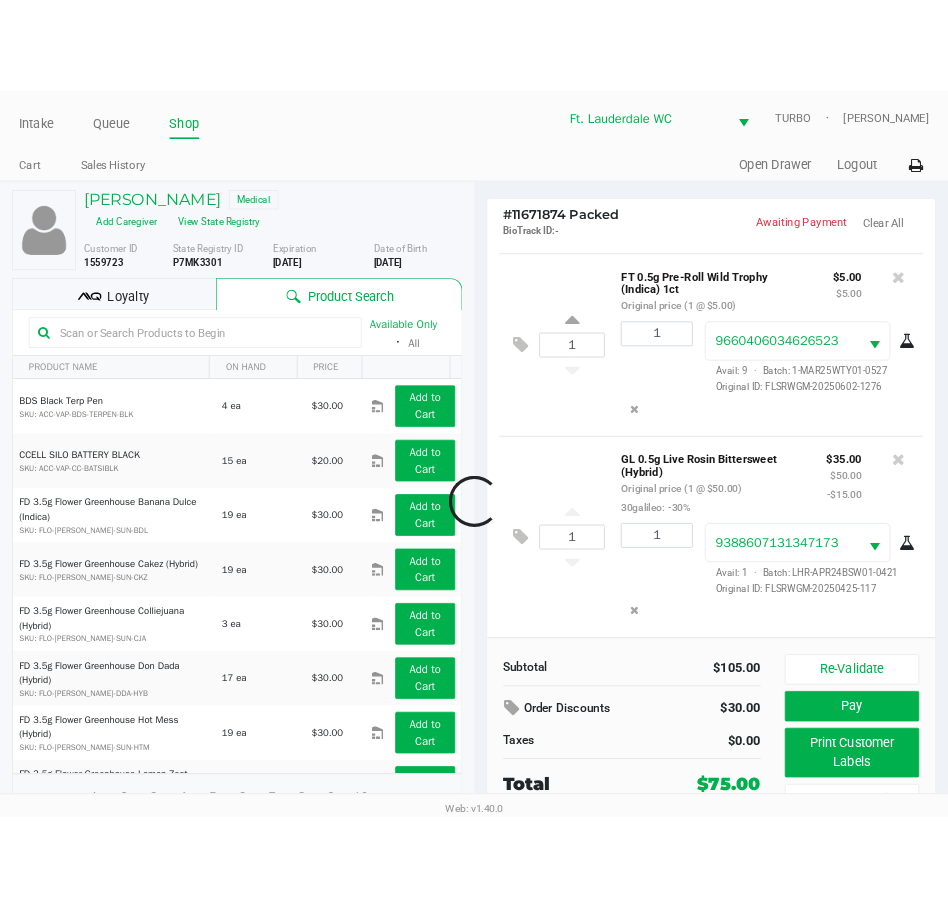 scroll, scrollTop: 267, scrollLeft: 0, axis: vertical 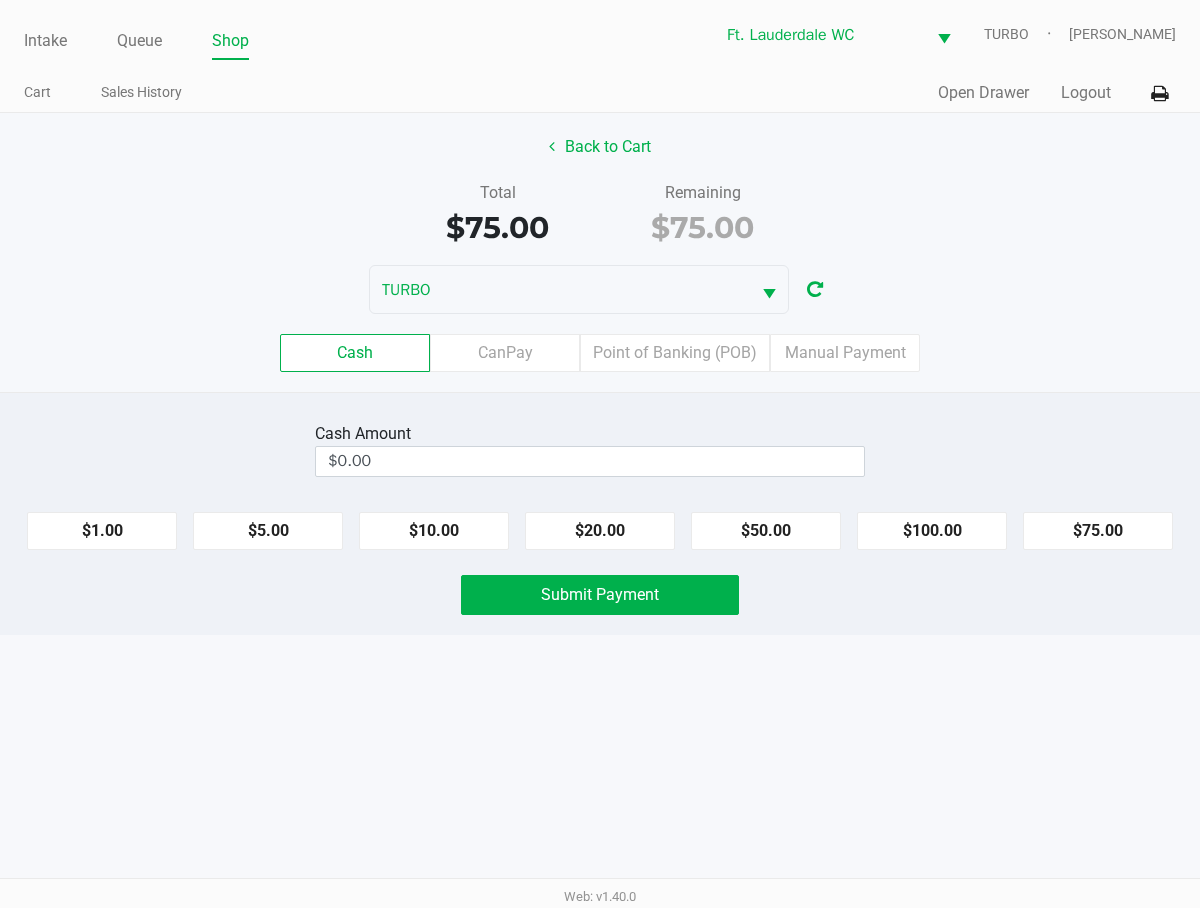 click on "$50.00" 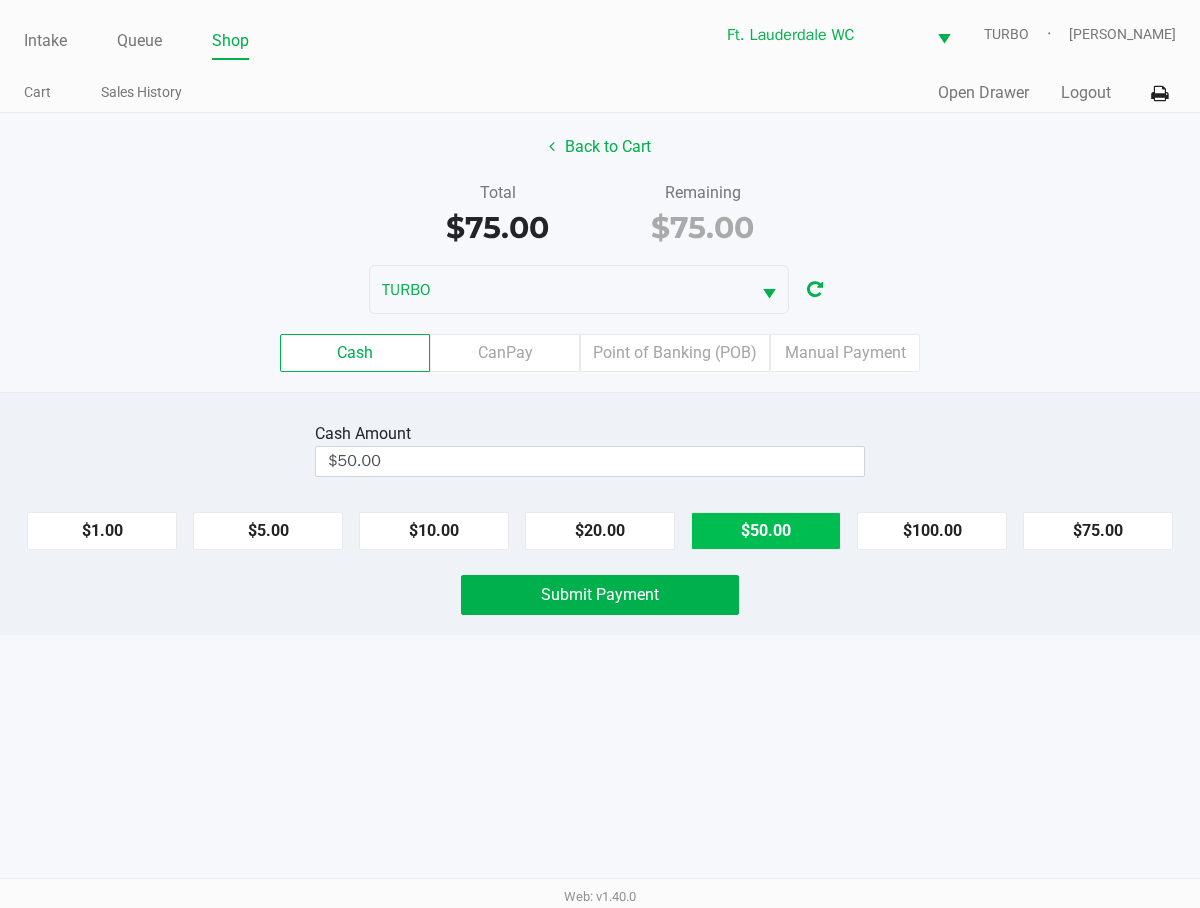 click on "$20.00" 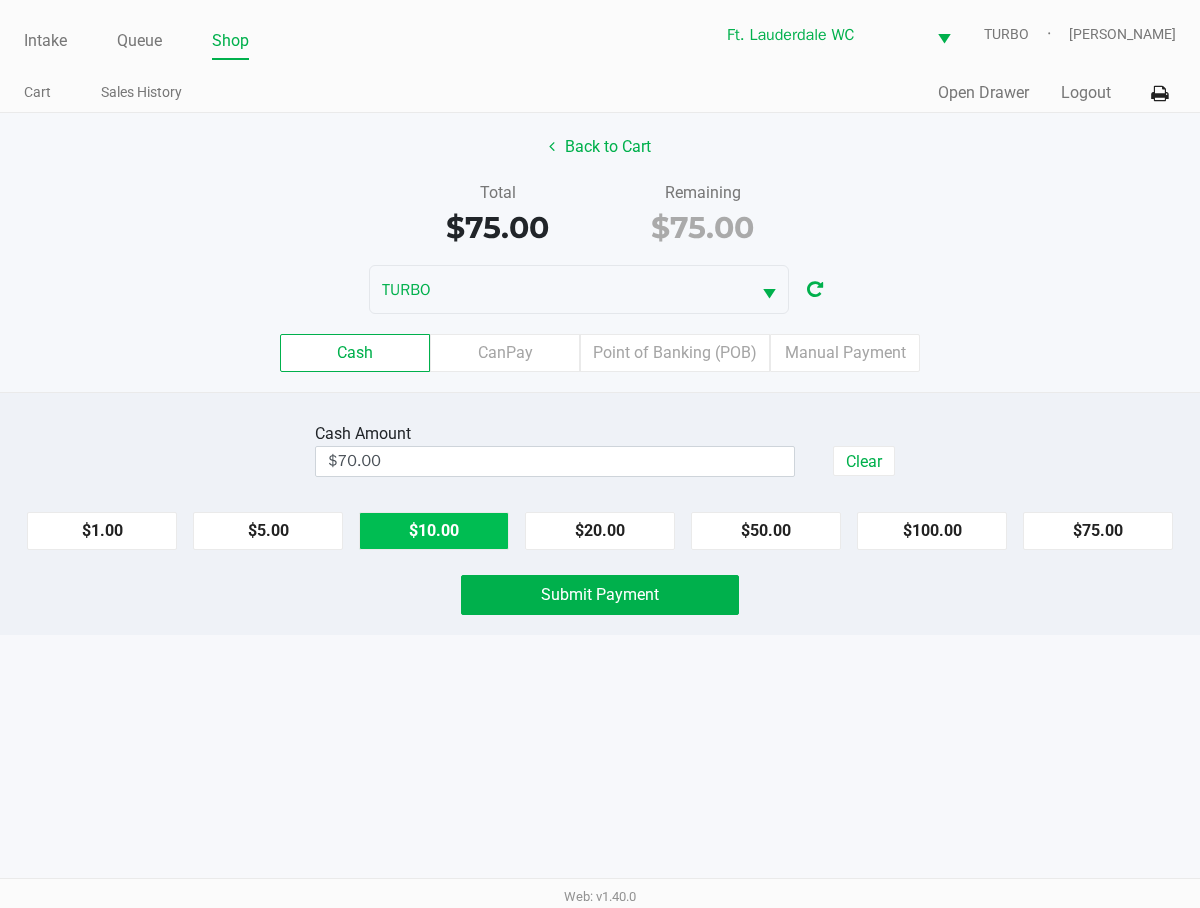 click on "$10.00" 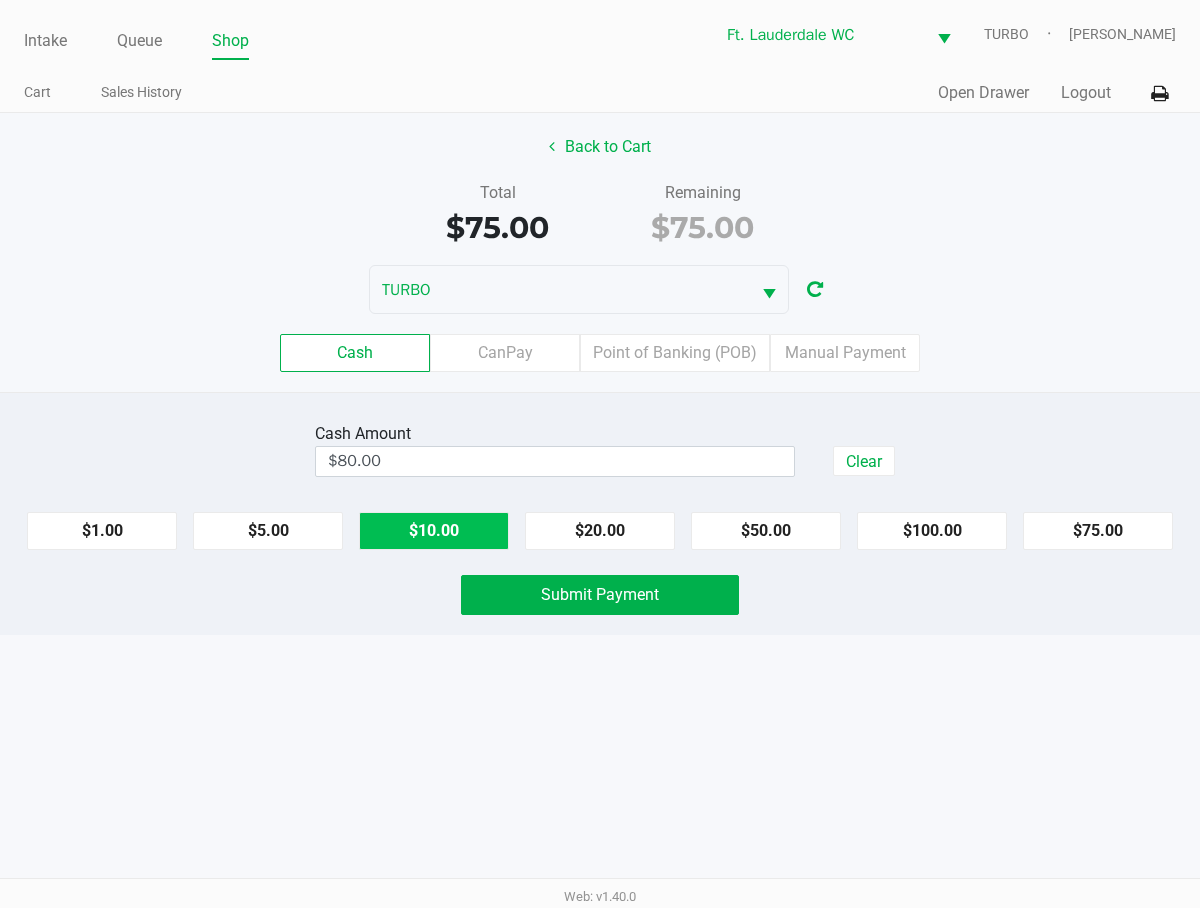 click on "Submit Payment" 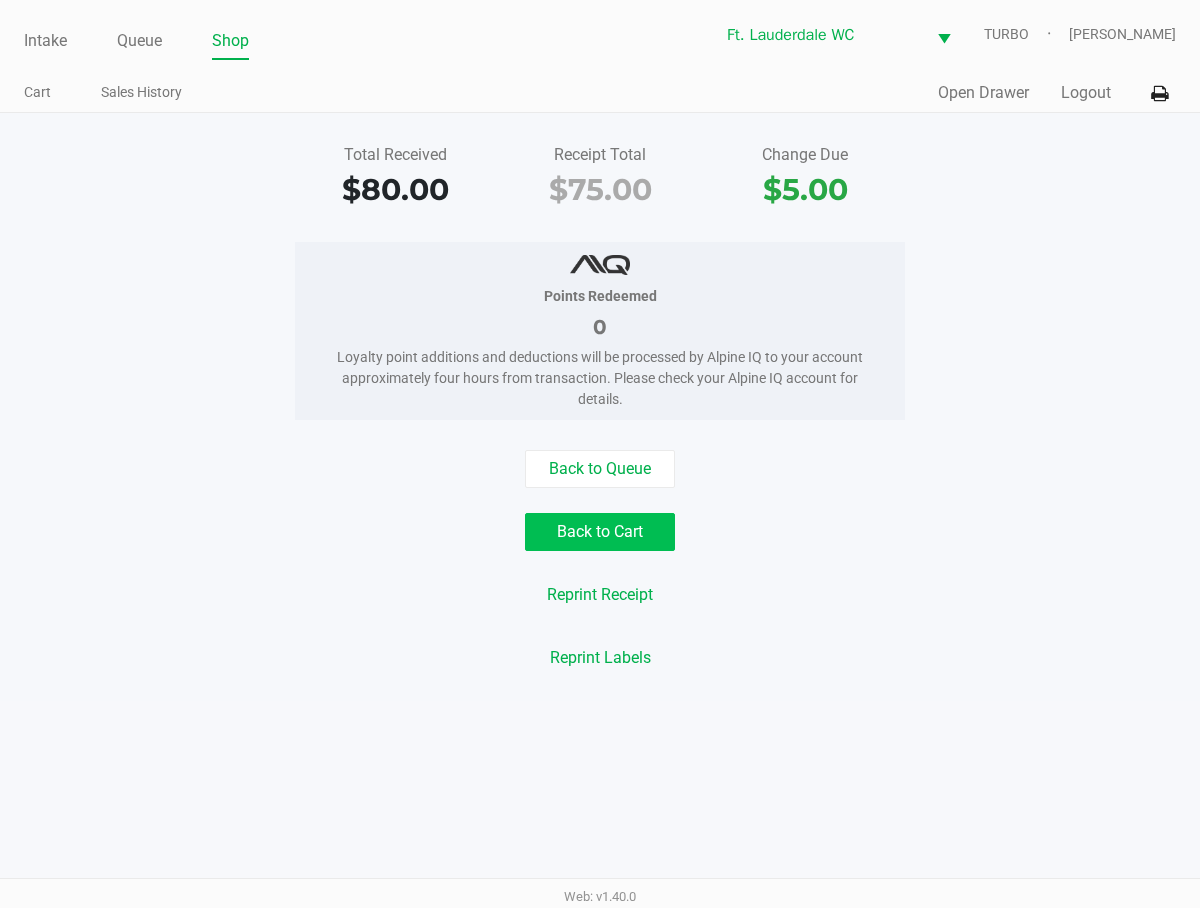click on "Back to Cart" 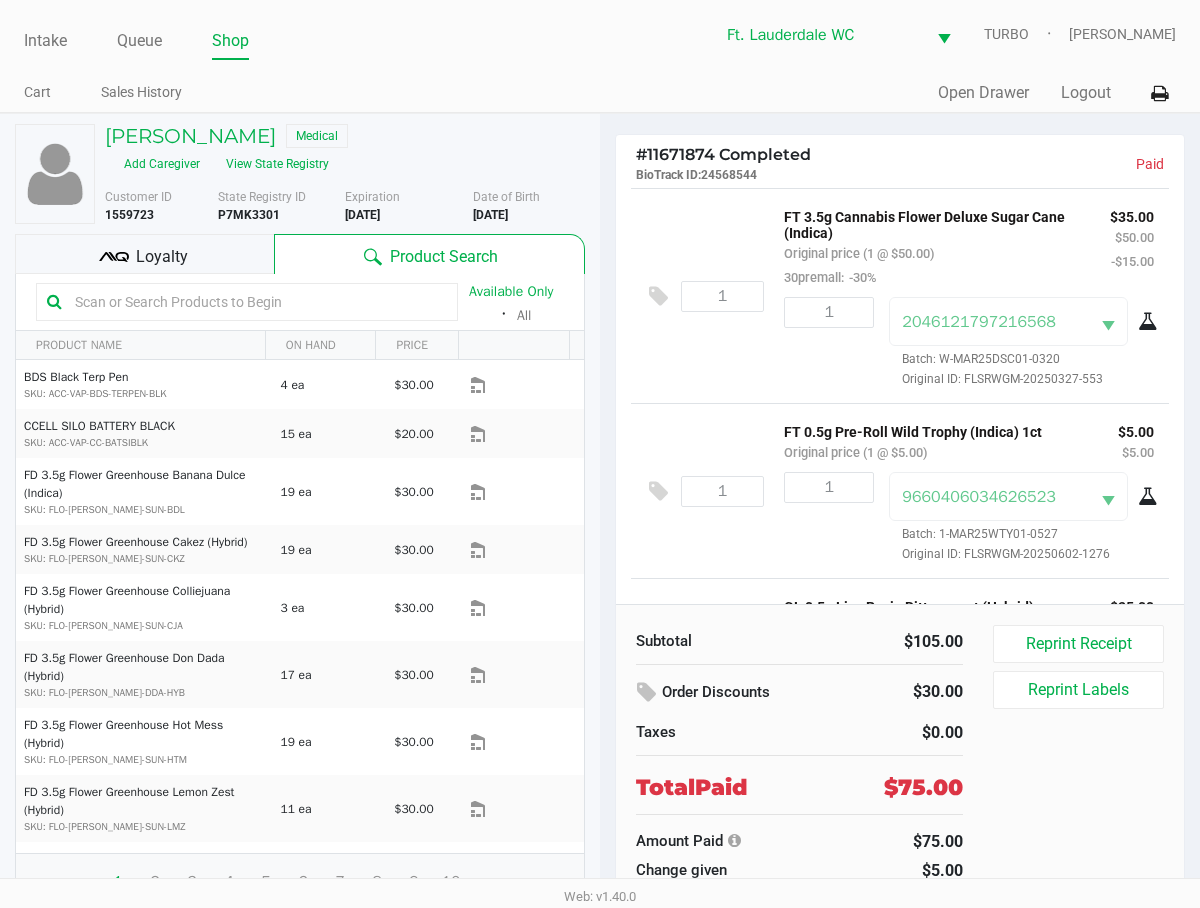 click on "Reprint Labels" 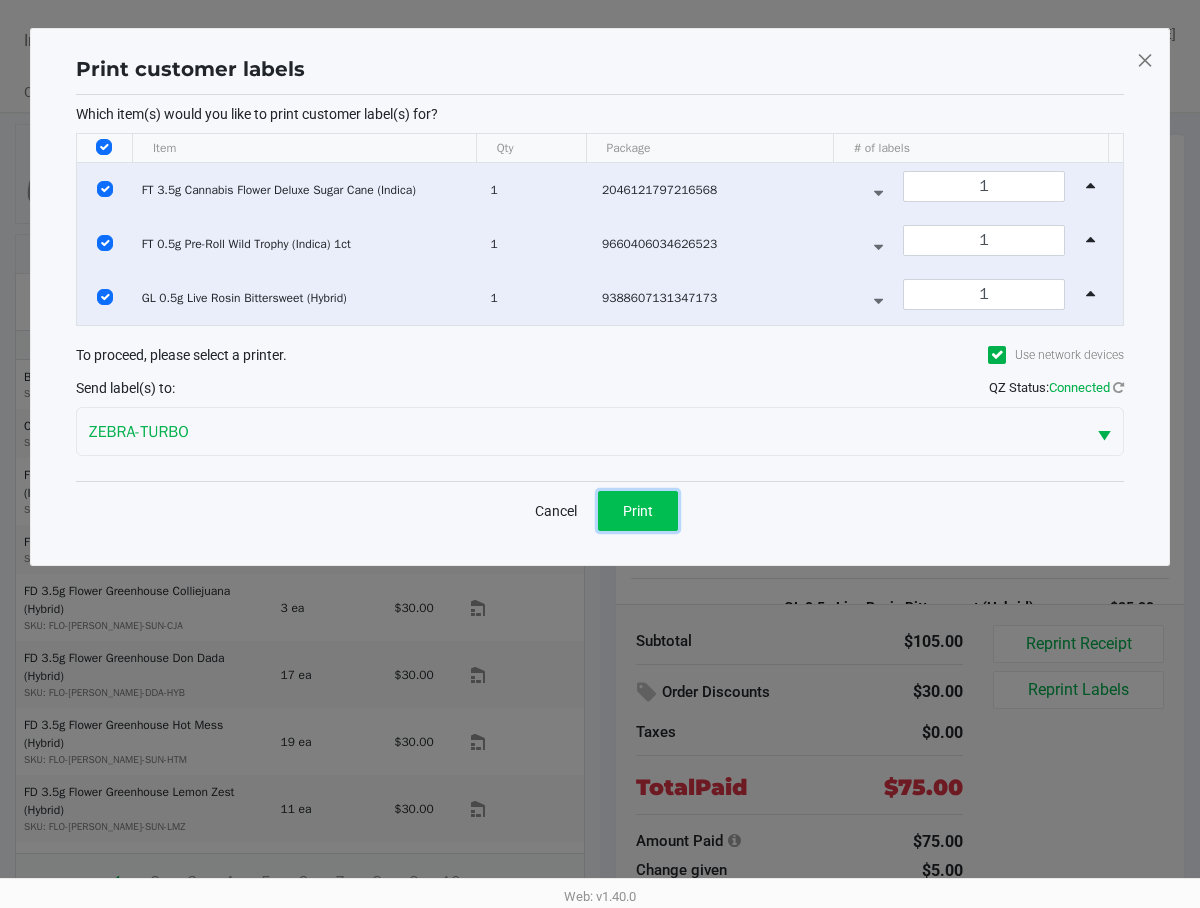 click on "Print" 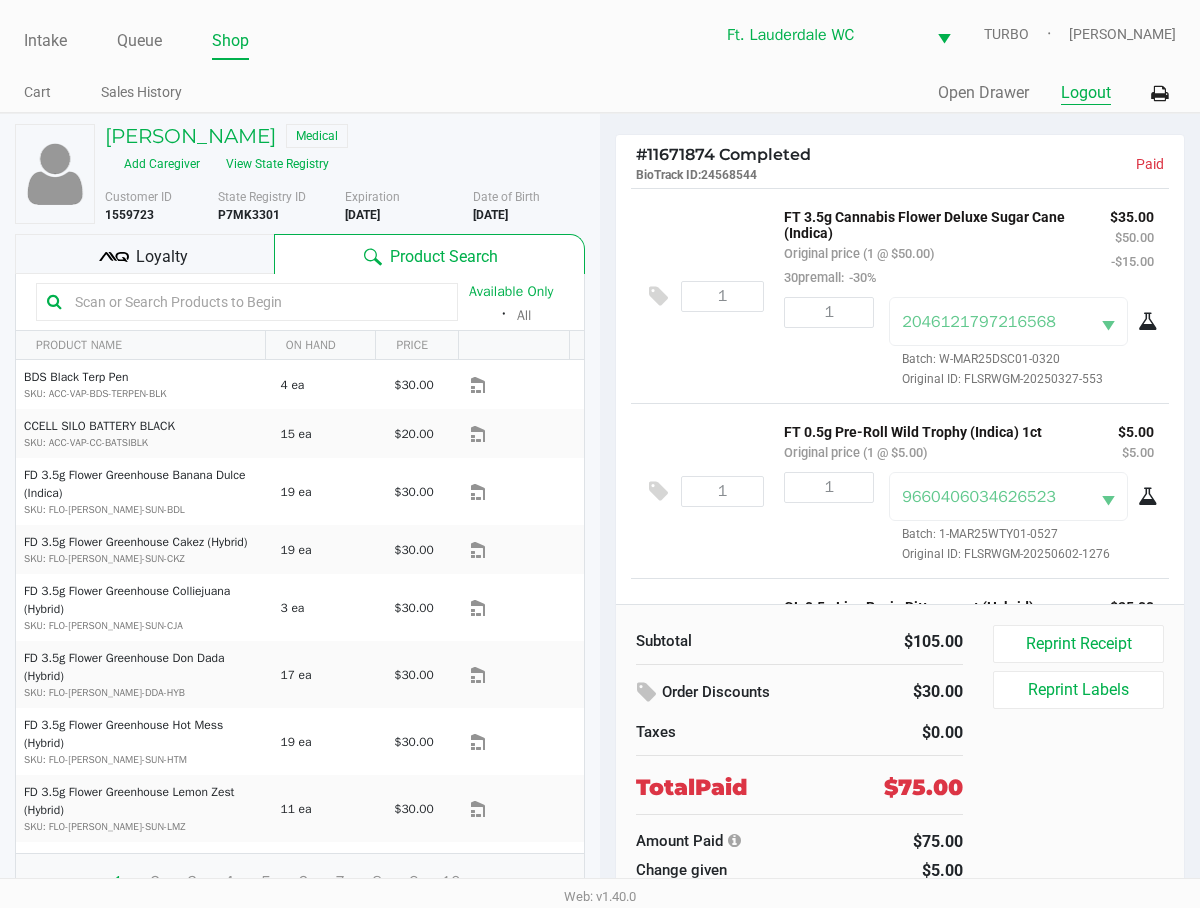 click on "Logout" 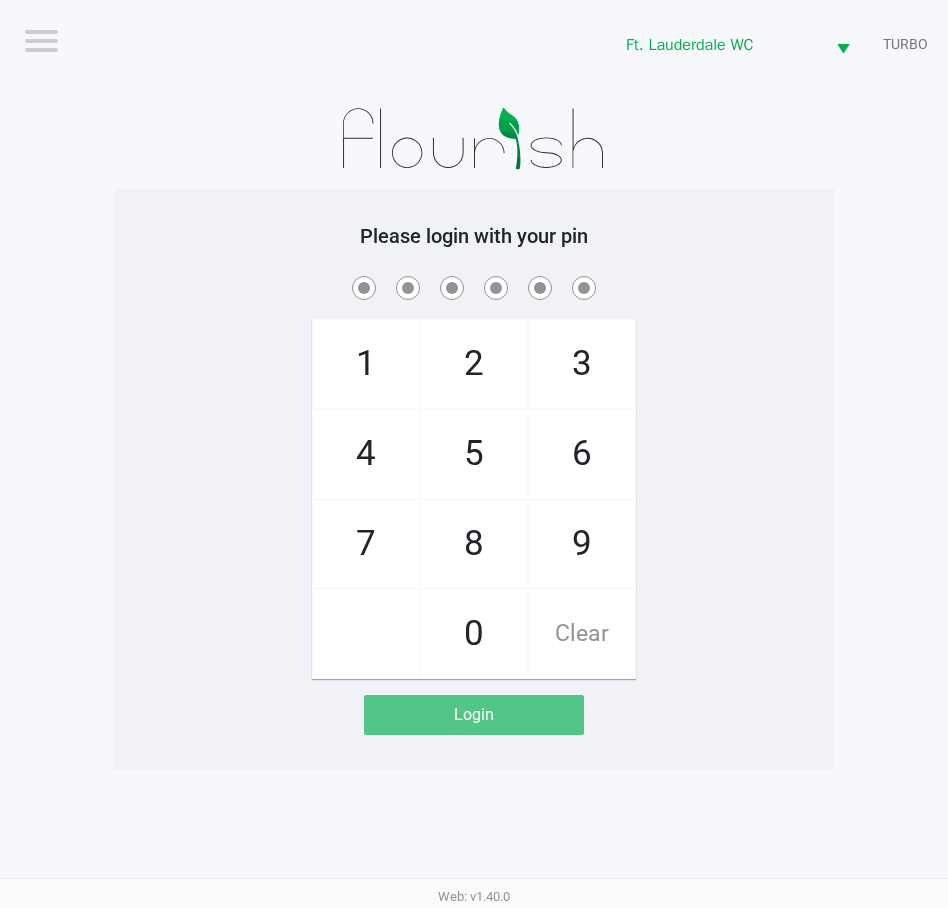 click on "4" 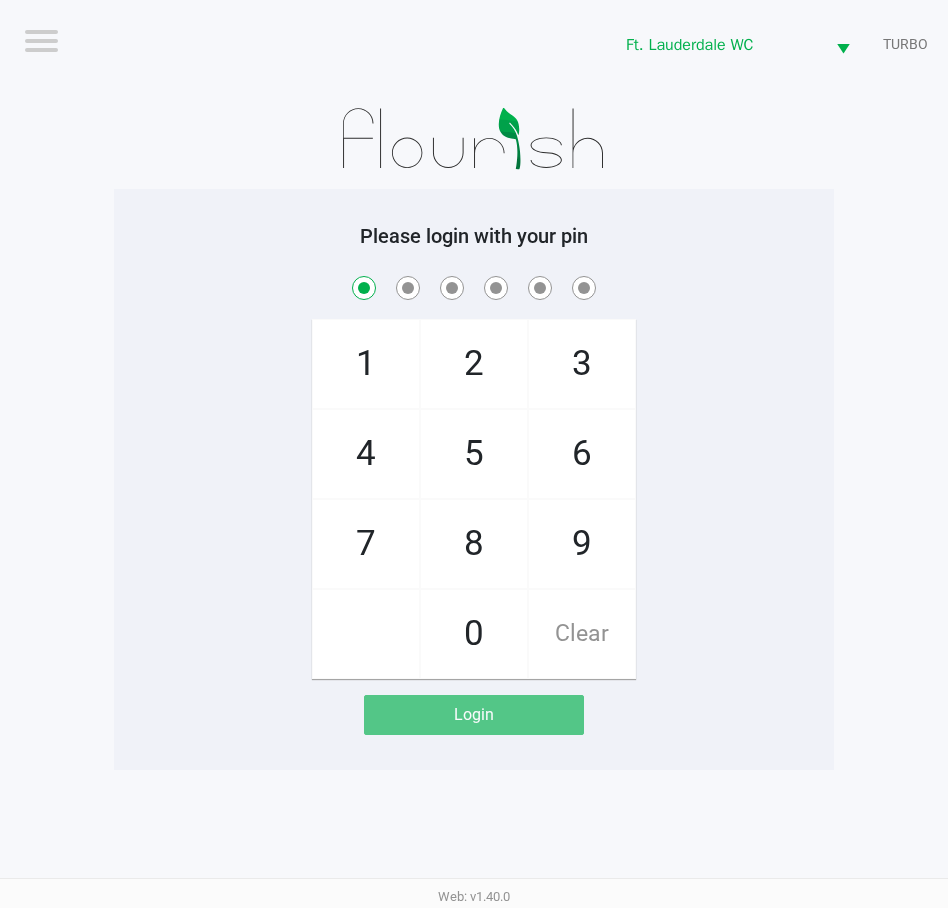 checkbox on "true" 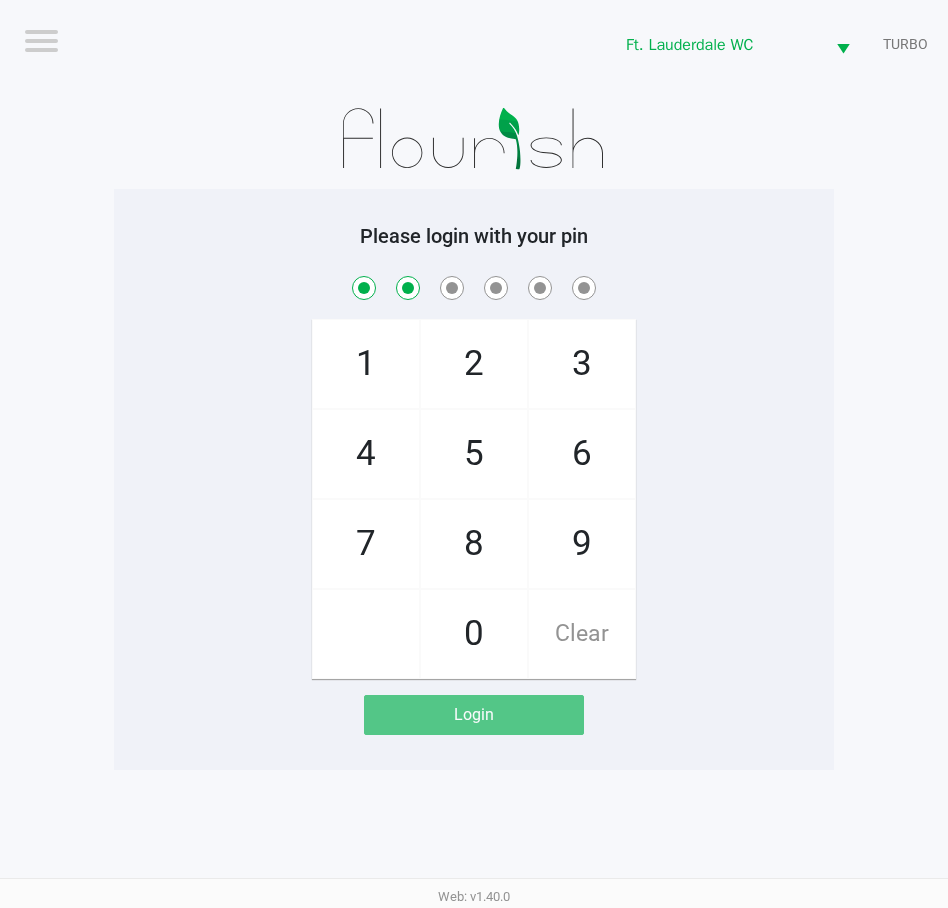 checkbox on "true" 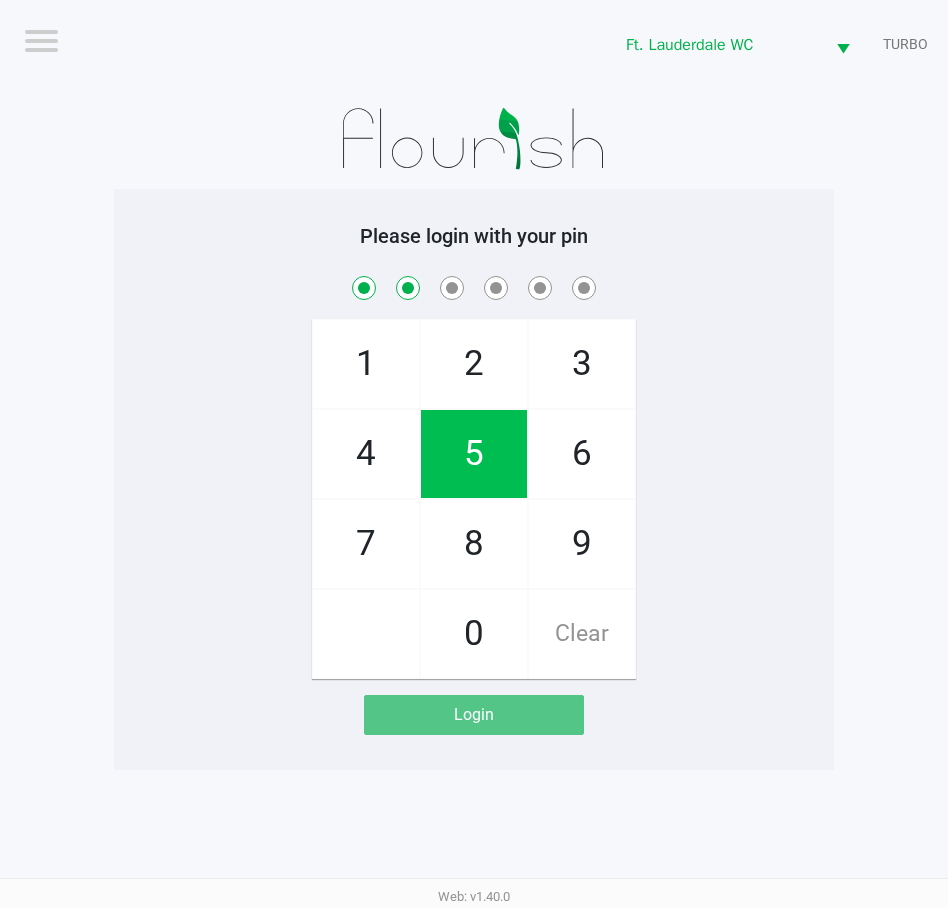 click on "5" 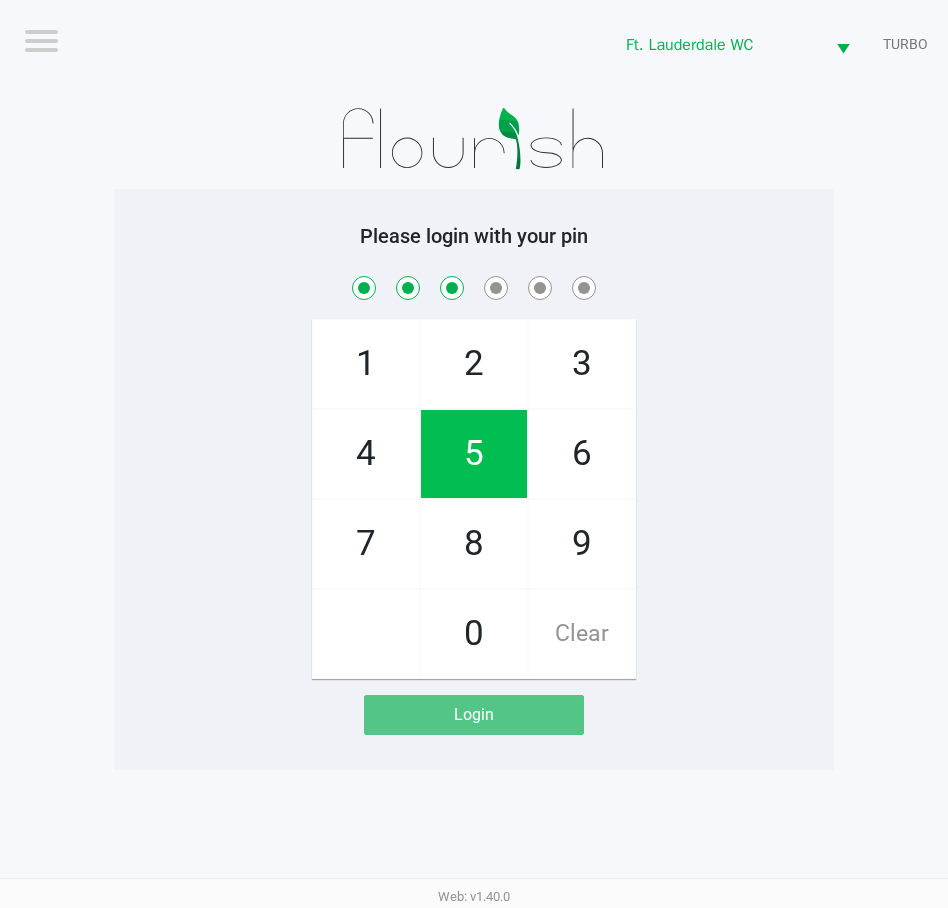 checkbox on "true" 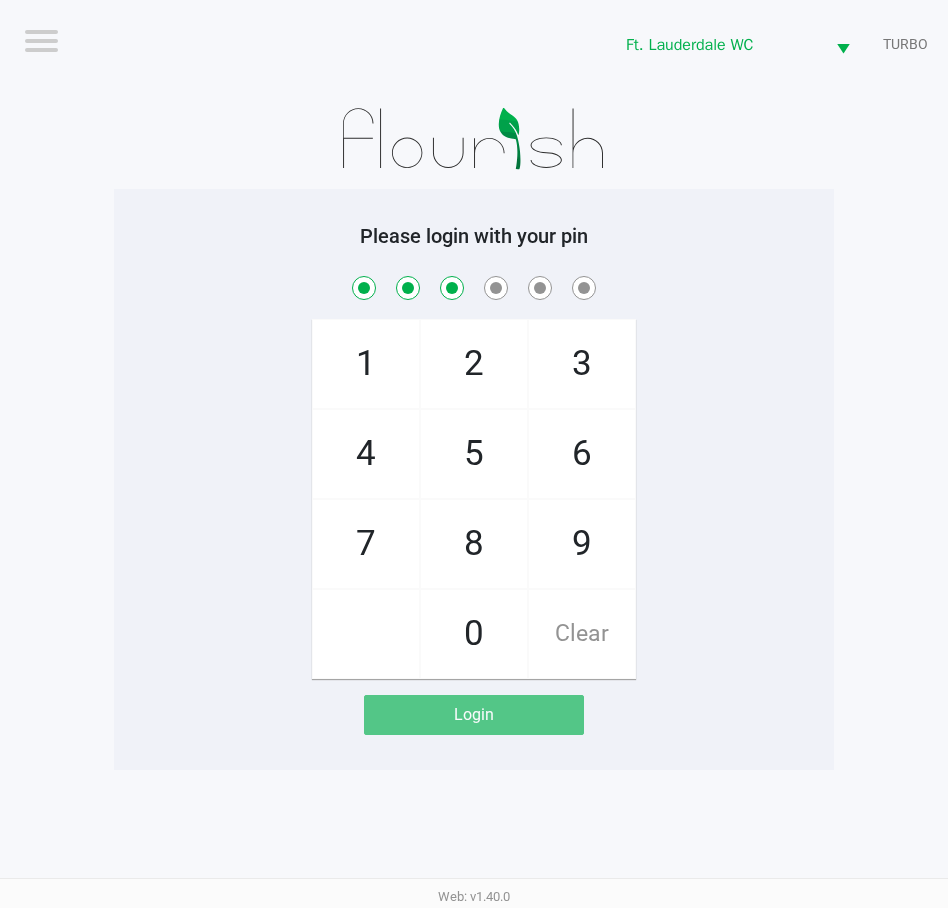 click on "5" 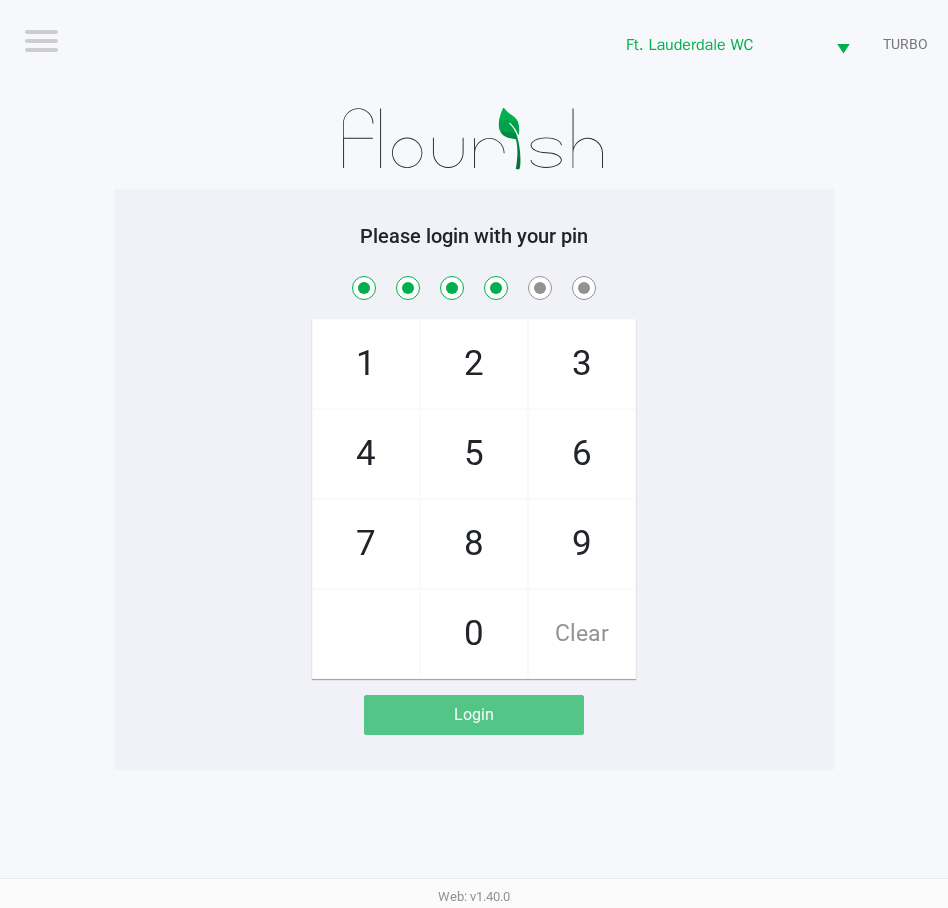checkbox on "true" 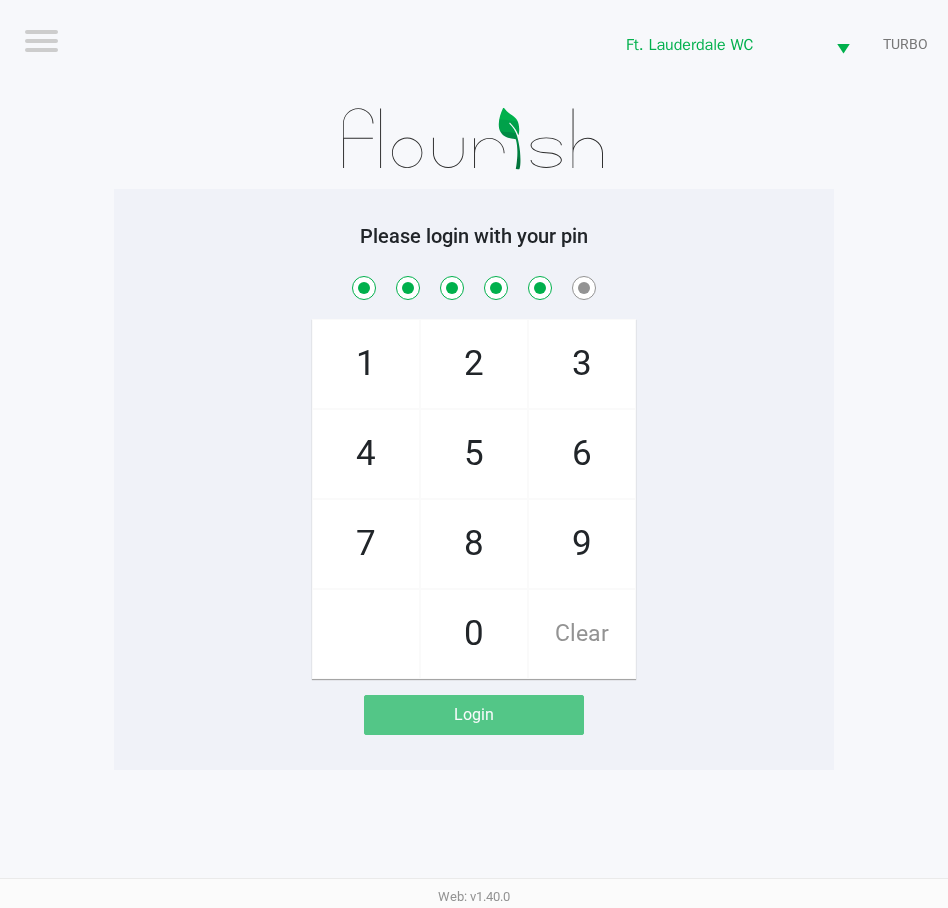 checkbox on "true" 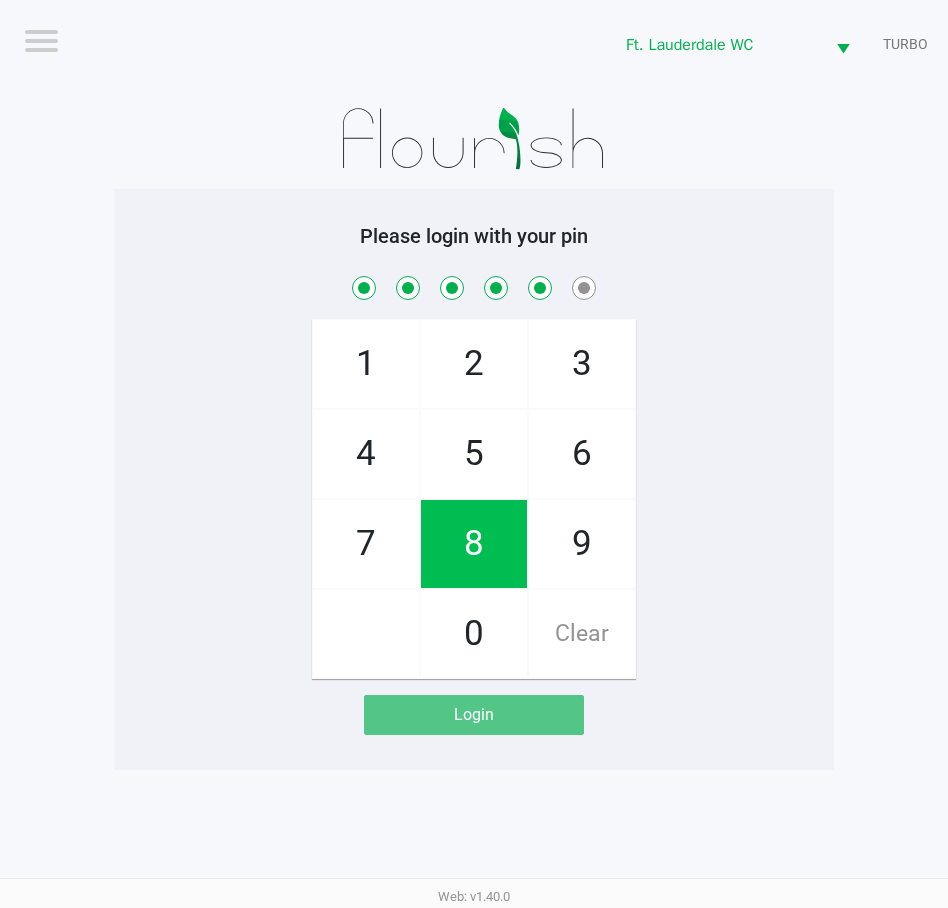 click on "1" 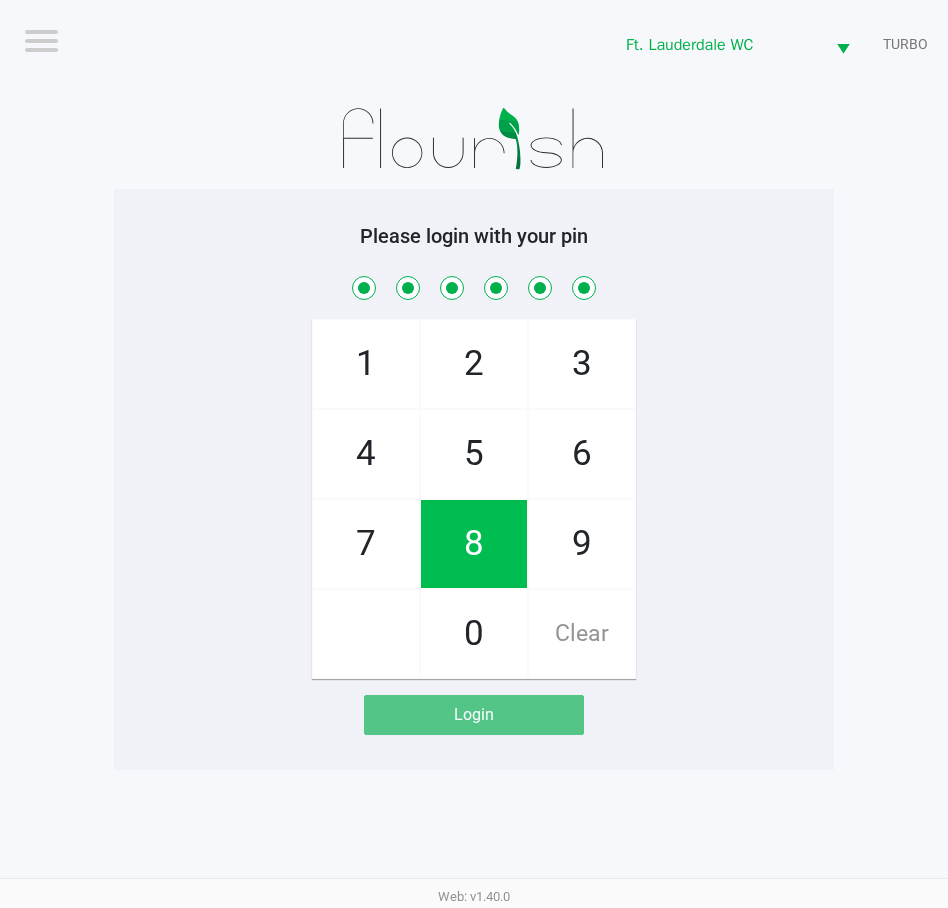 checkbox on "true" 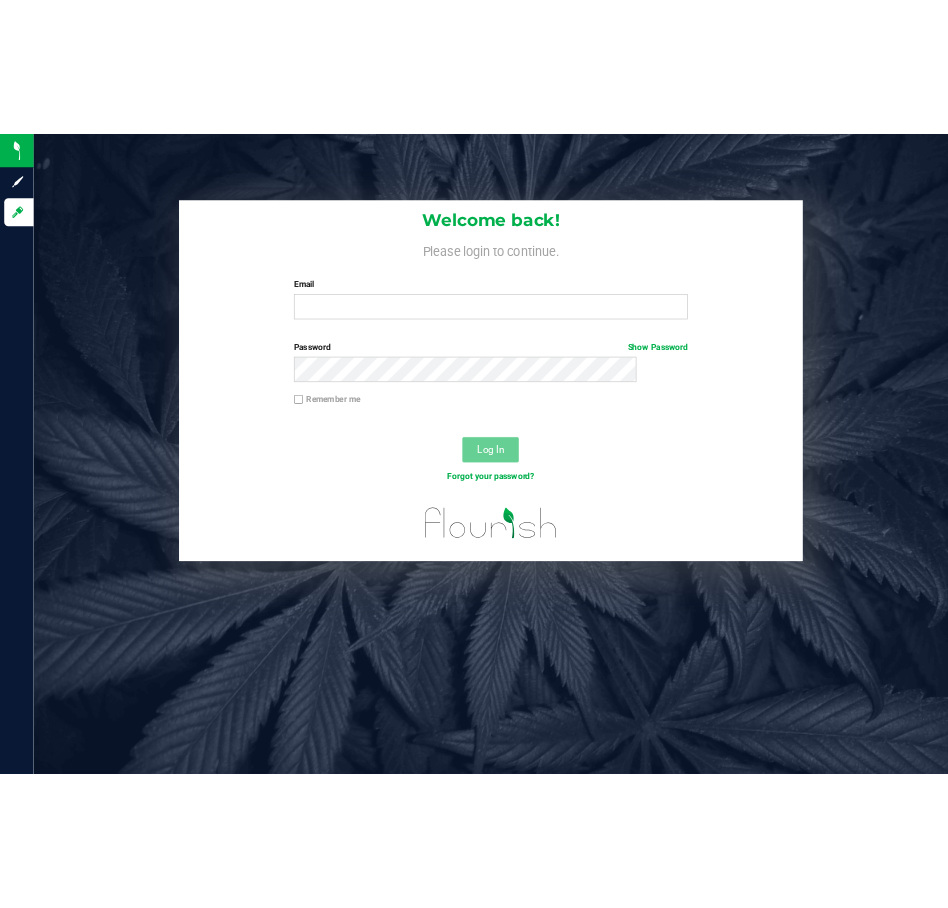scroll, scrollTop: 0, scrollLeft: 0, axis: both 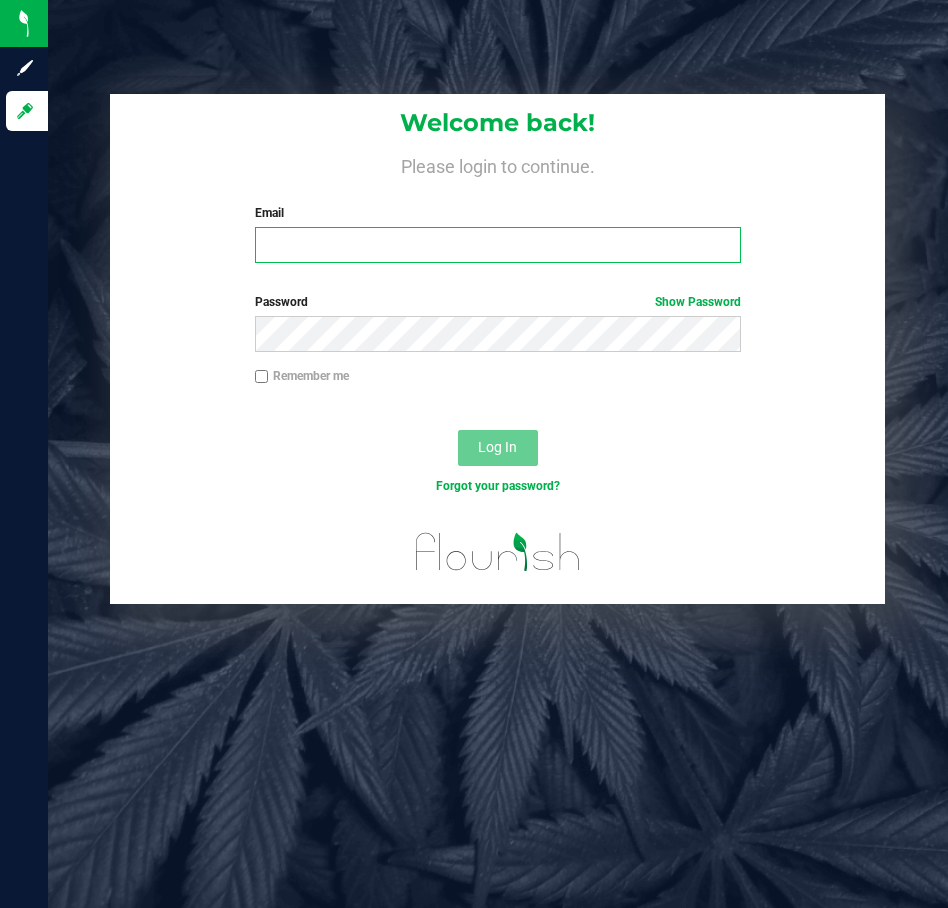 click on "Email" at bounding box center [498, 245] 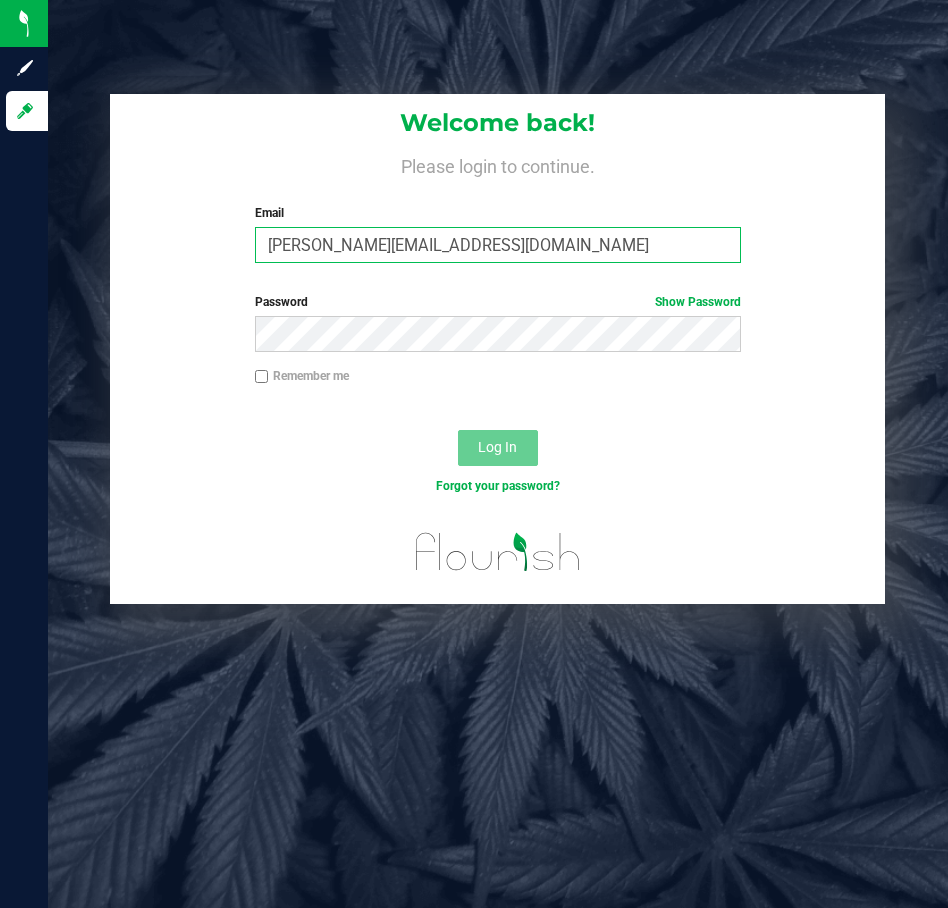 type on "slawson@liveparallel.com" 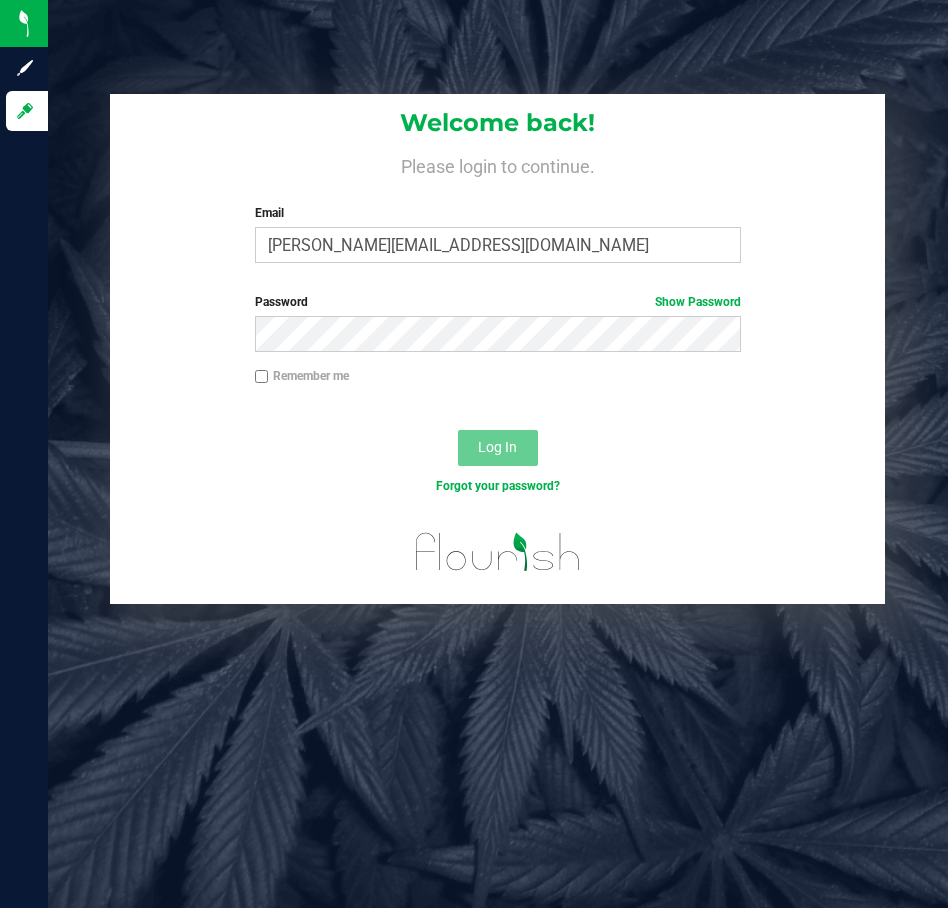 click on "Password
Show Password" at bounding box center (497, 330) 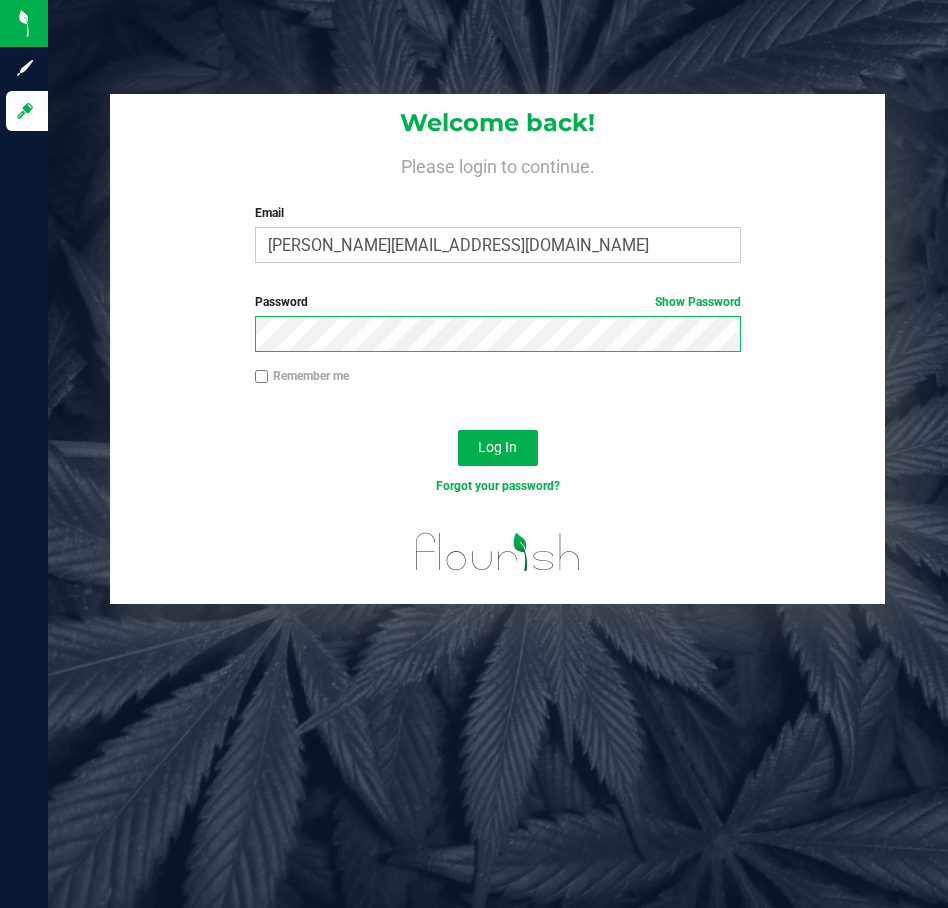 click on "Log In" at bounding box center [498, 448] 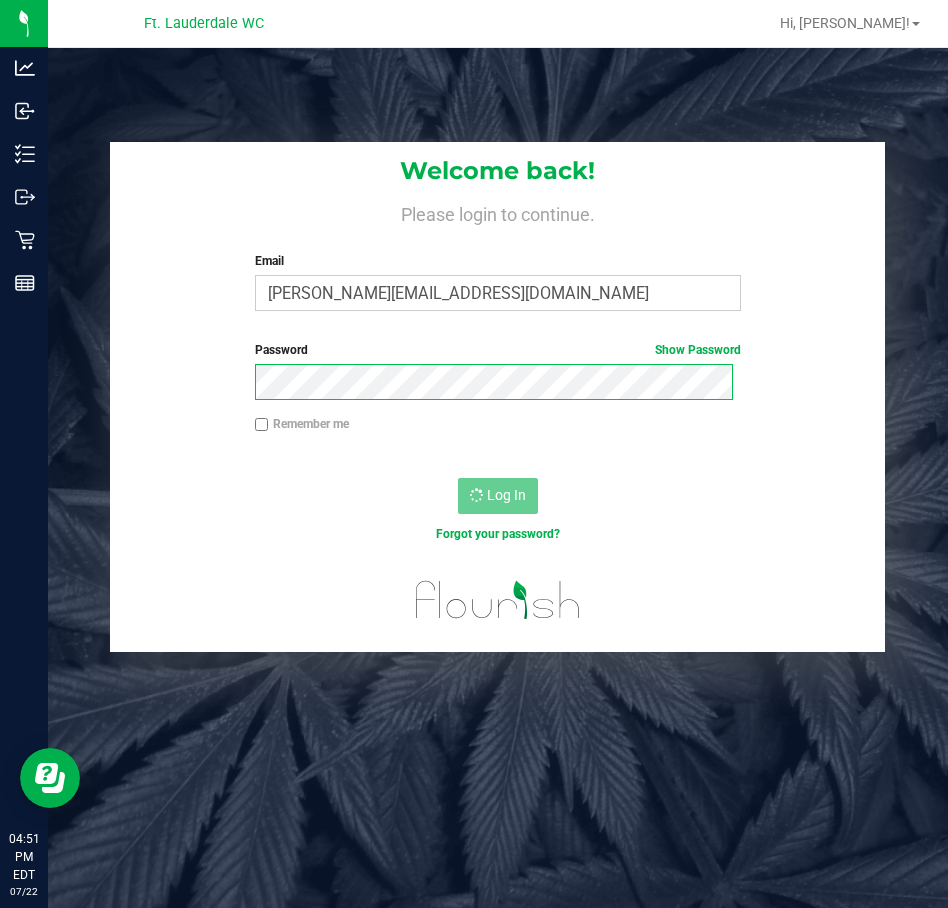 scroll, scrollTop: 0, scrollLeft: 0, axis: both 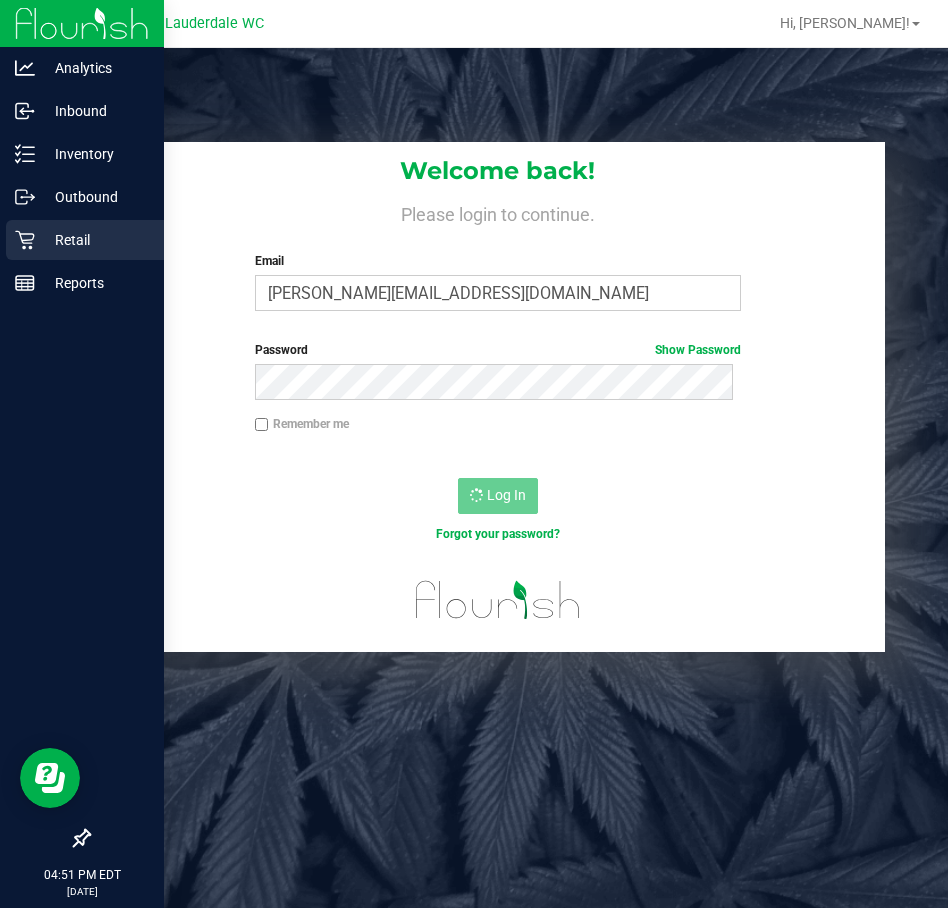 click on "Retail" at bounding box center [95, 240] 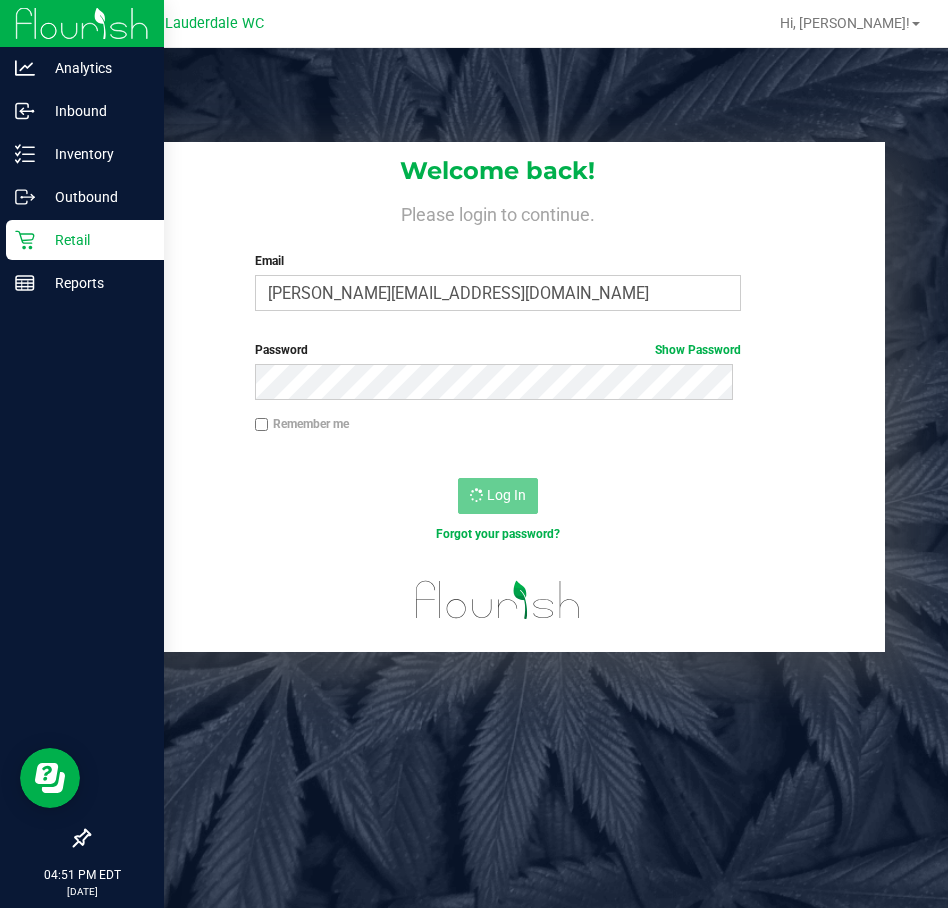 click on "Retail" at bounding box center (95, 240) 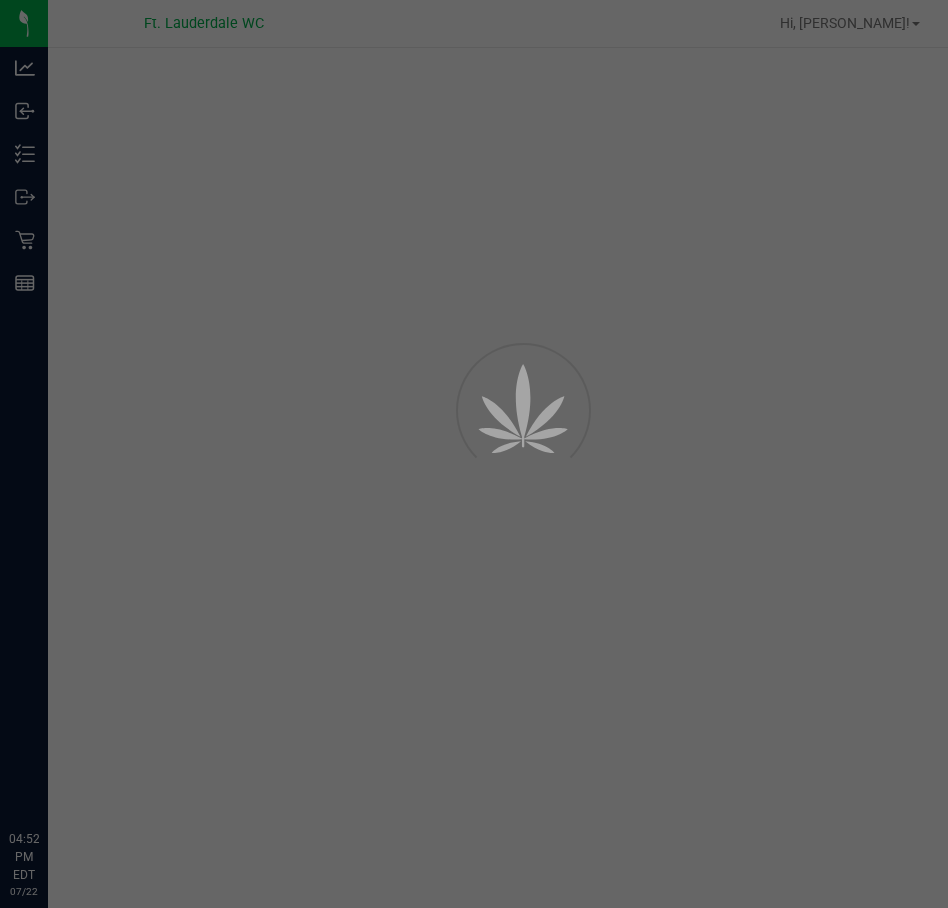 scroll, scrollTop: 0, scrollLeft: 0, axis: both 